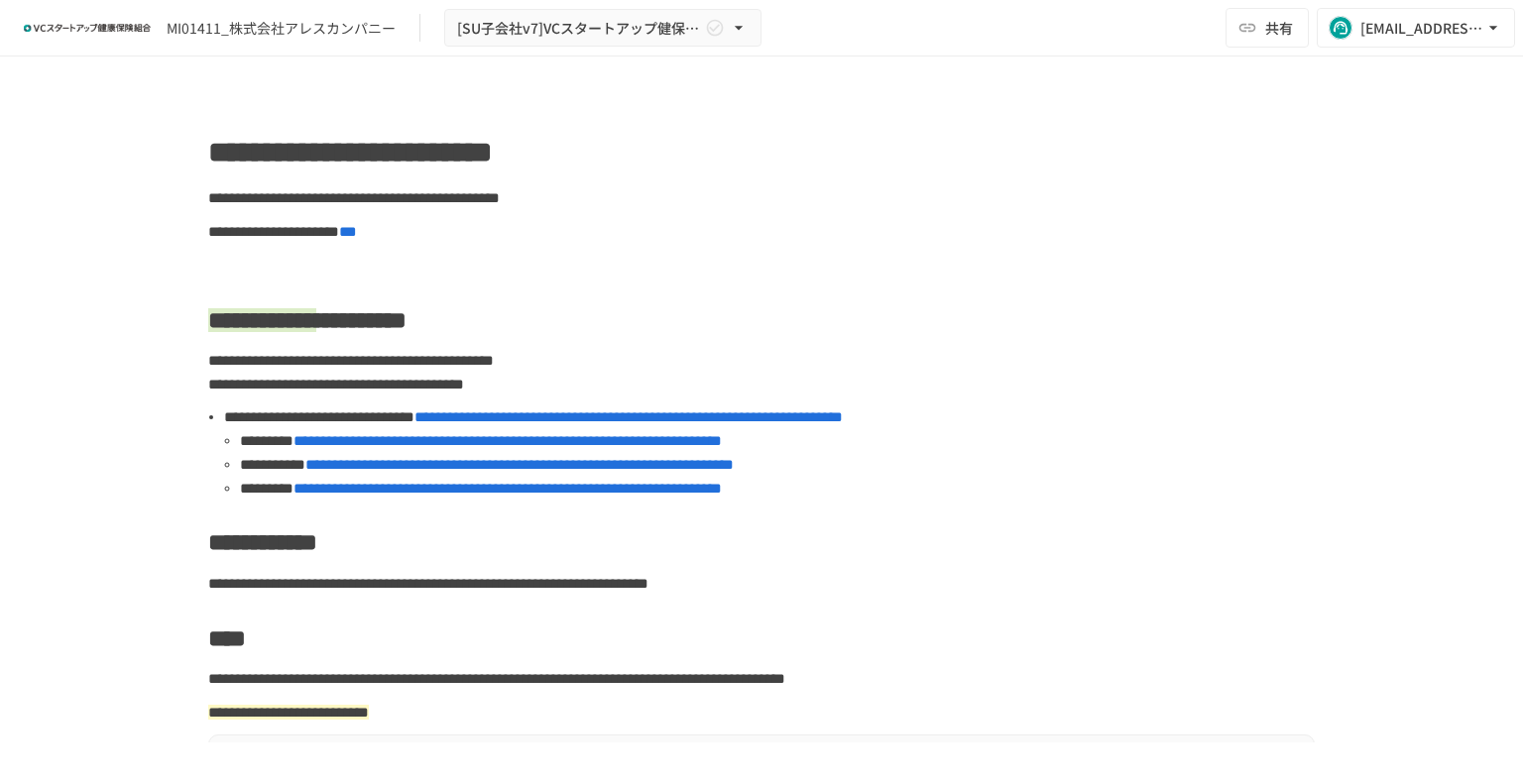 scroll, scrollTop: 0, scrollLeft: 0, axis: both 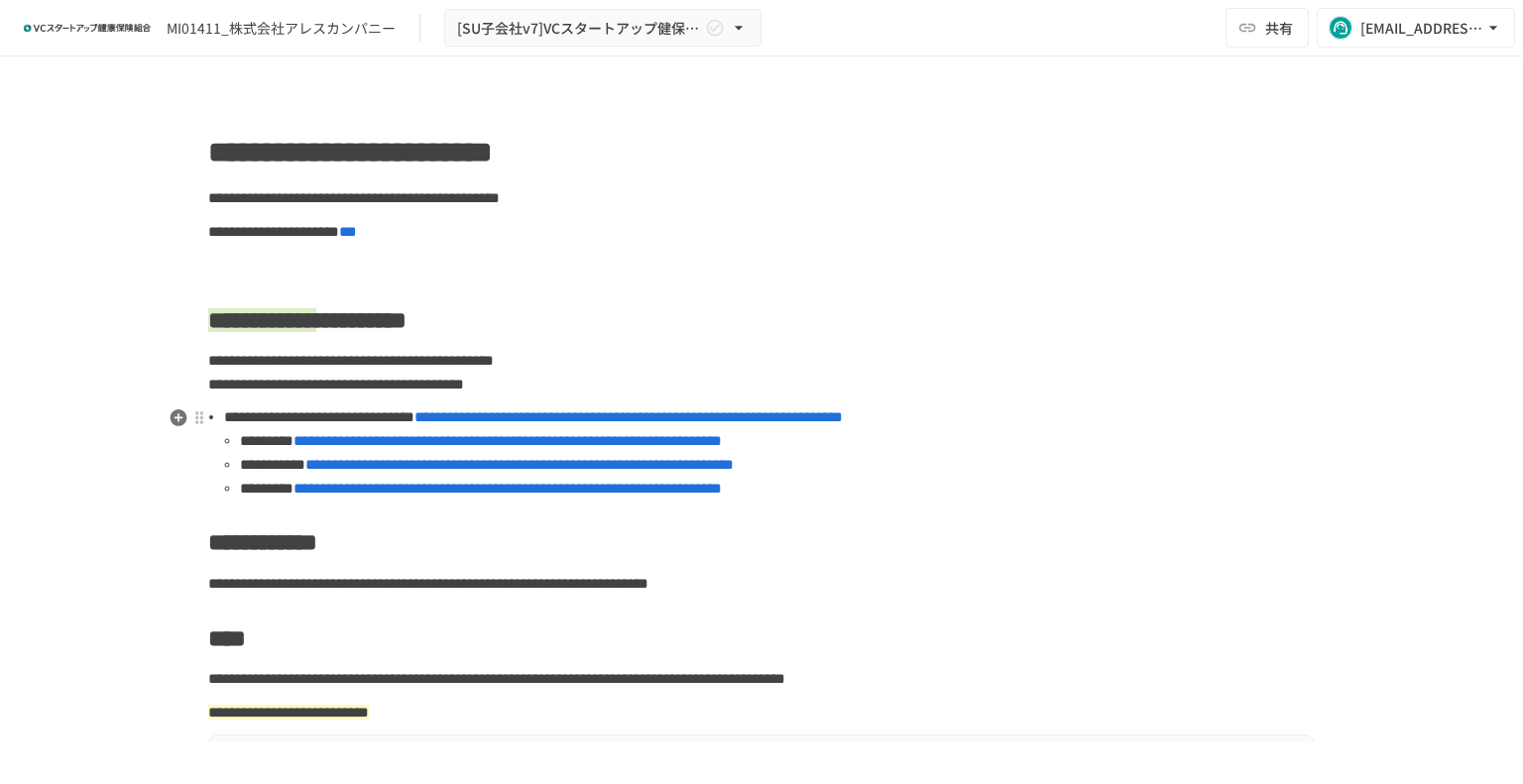 click on "**********" at bounding box center (629, 416) 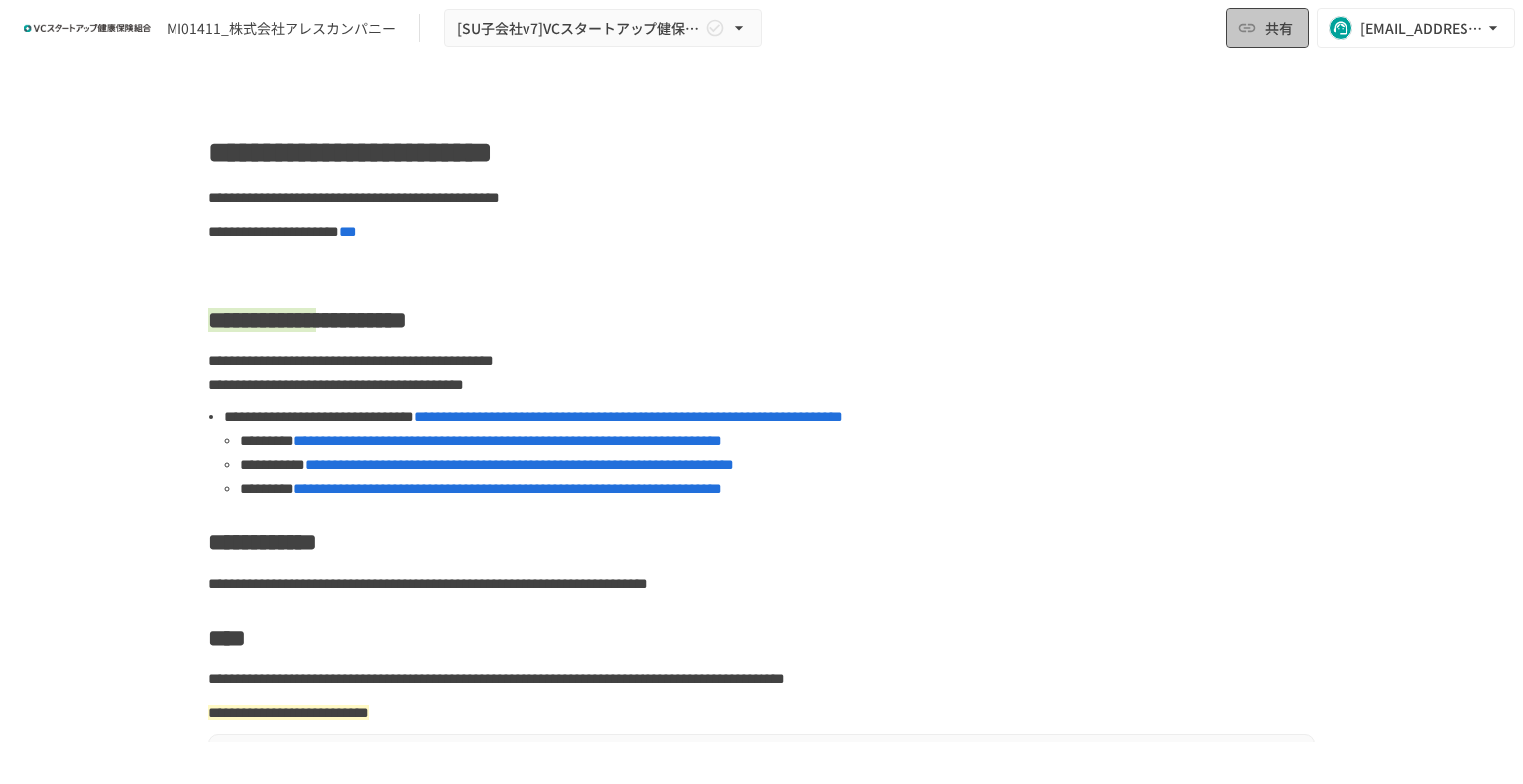 click on "共有" at bounding box center (1279, 28) 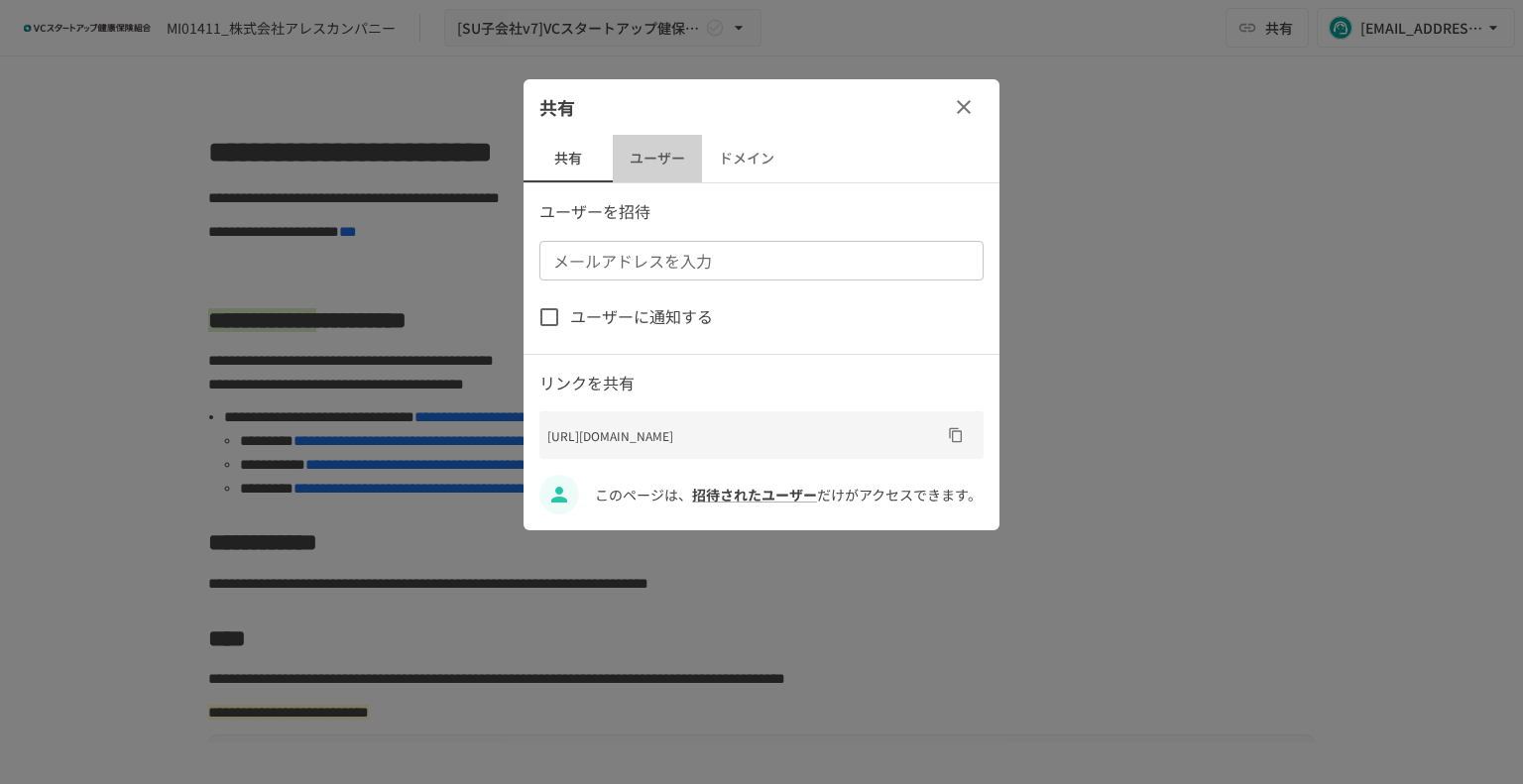 click on "ユーザー" at bounding box center (657, 159) 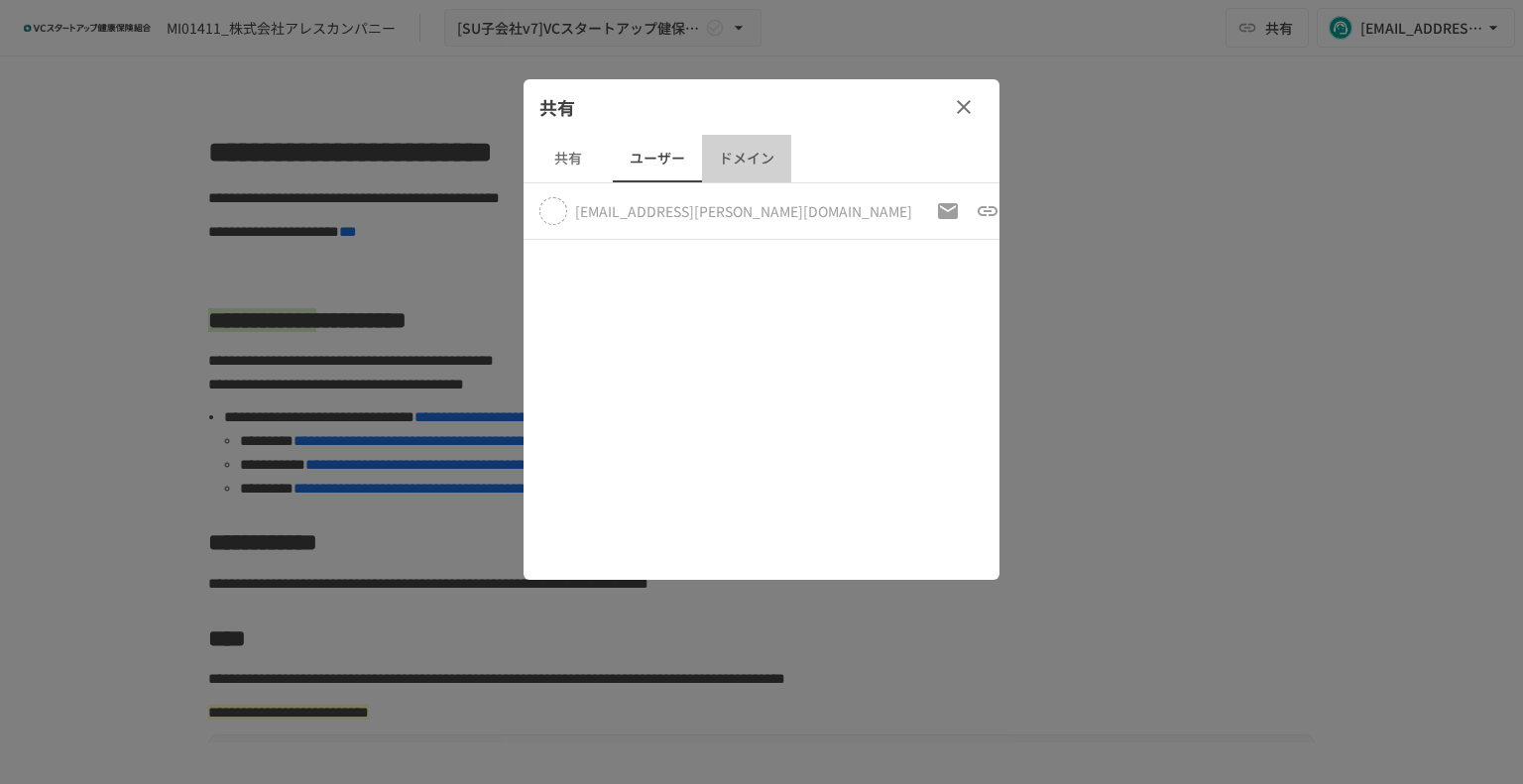 click on "ドメイン" at bounding box center (747, 159) 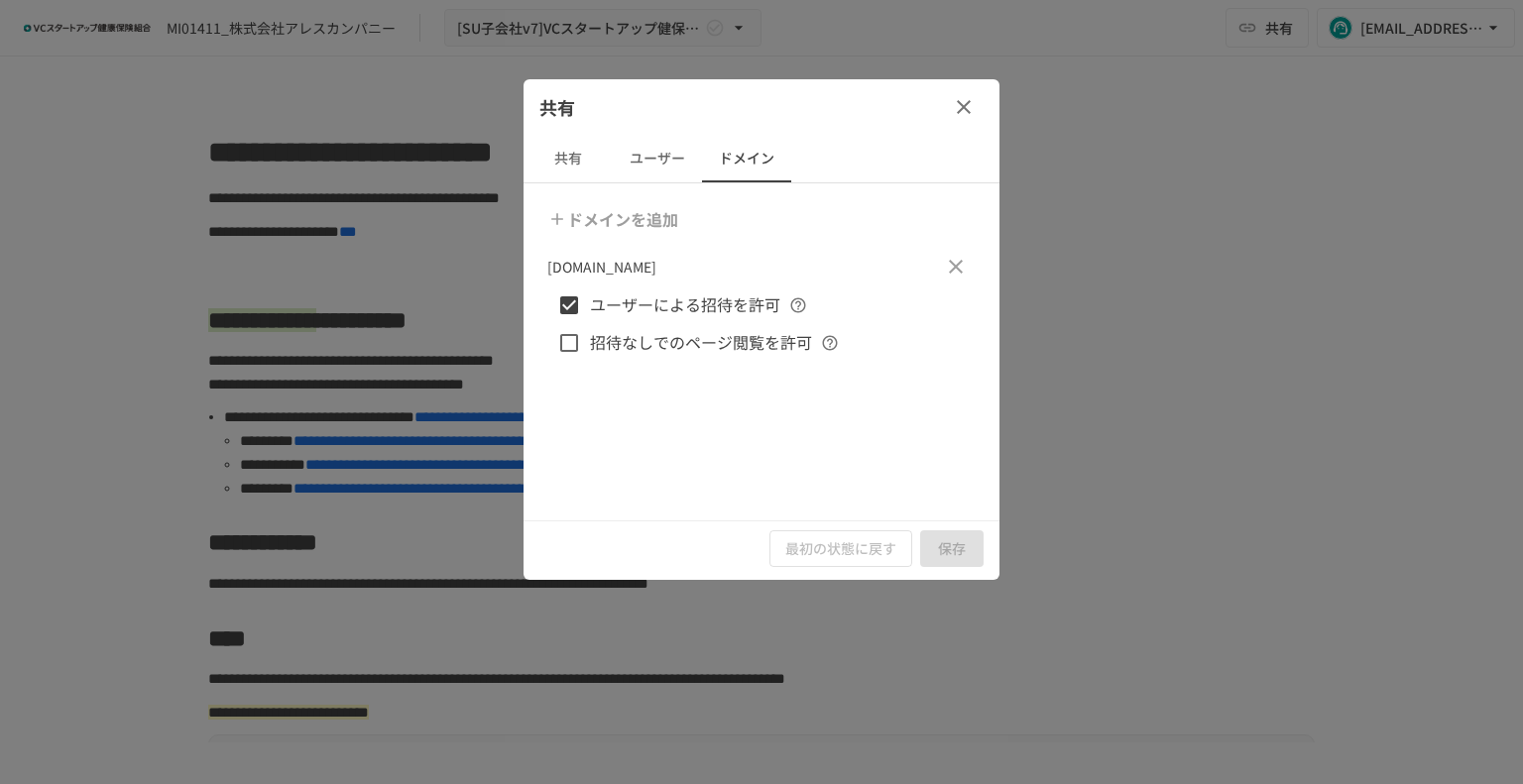 click 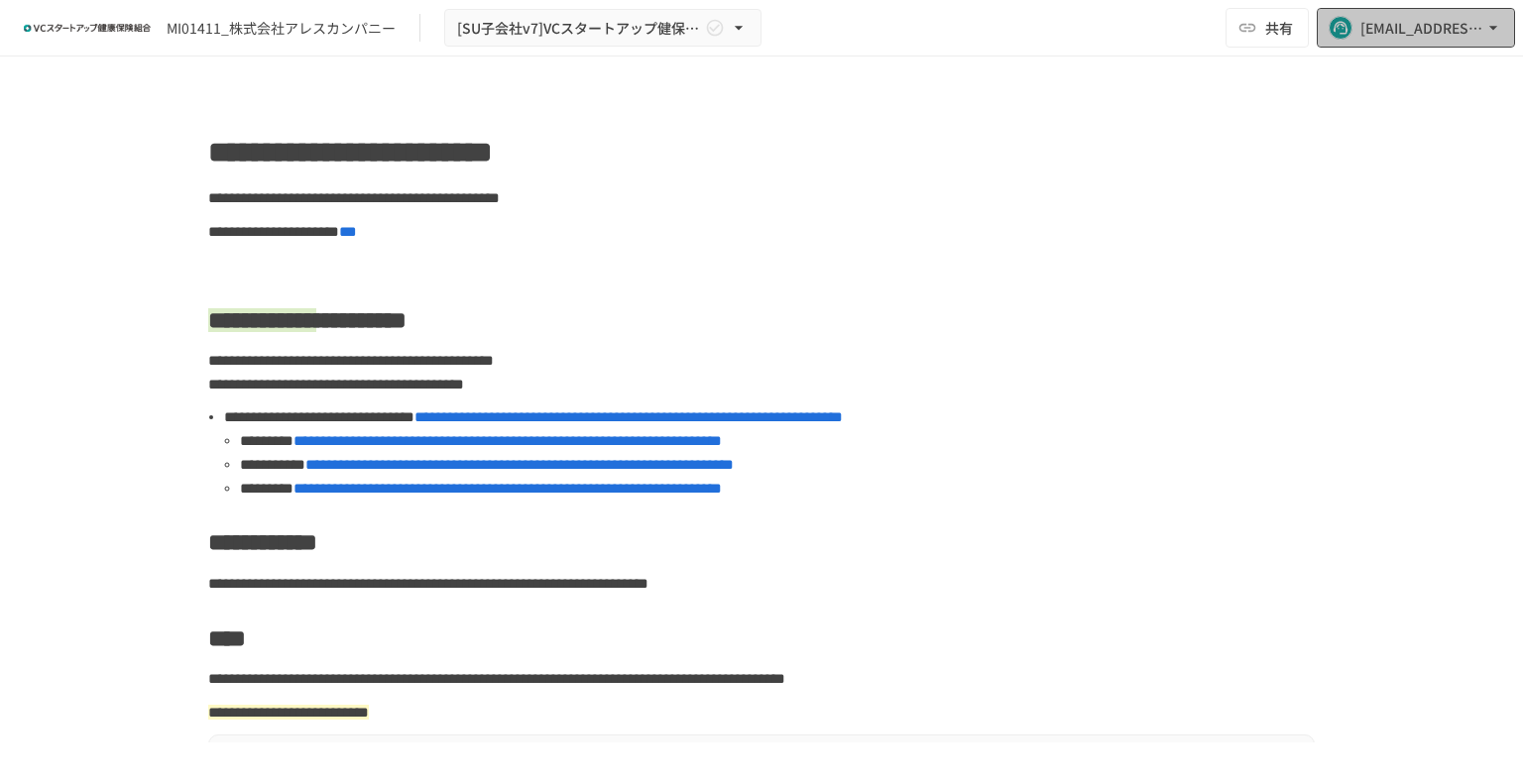 click on "[EMAIL_ADDRESS][DOMAIN_NAME]" at bounding box center [1422, 28] 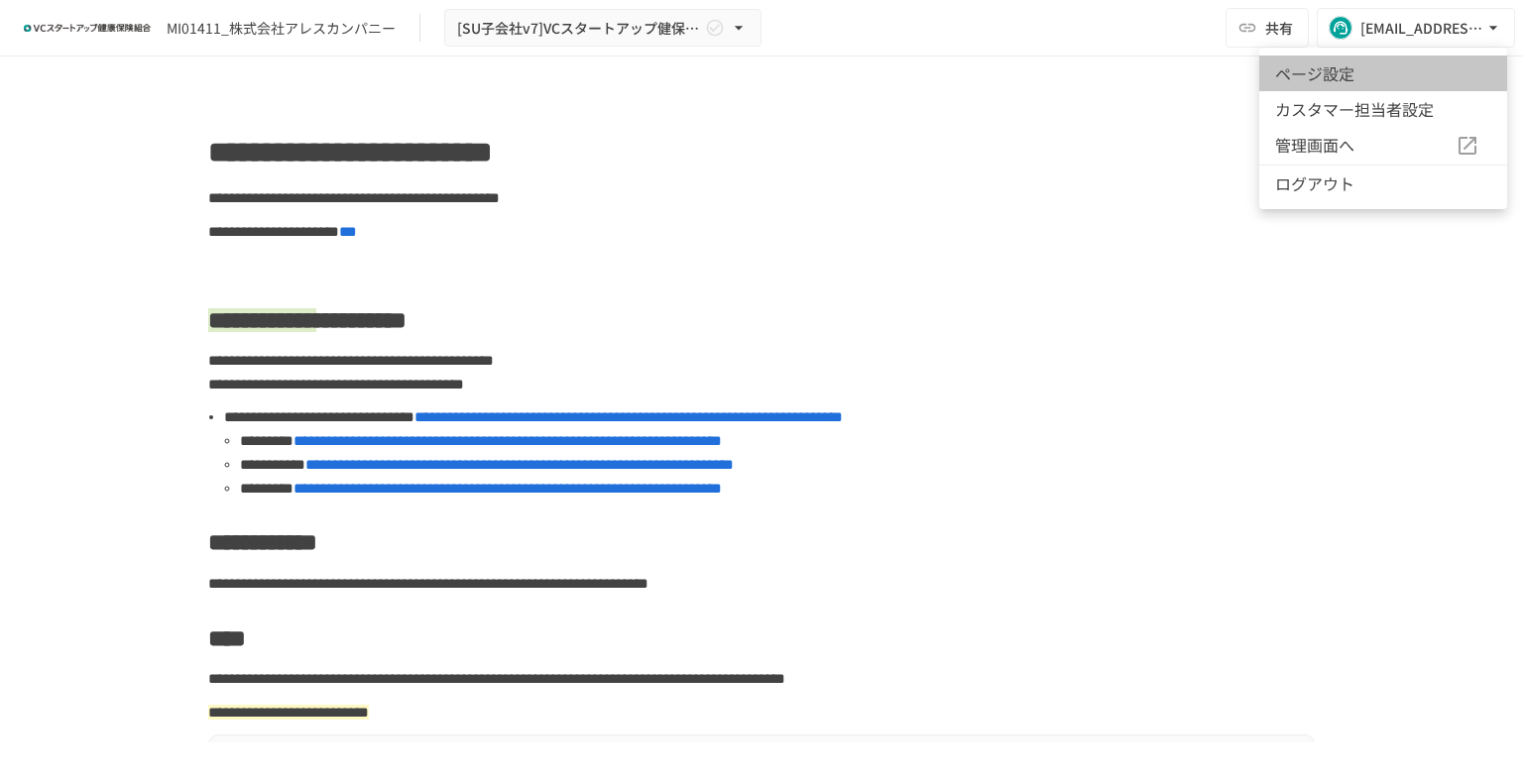 click on "ページ設定" at bounding box center [1383, 73] 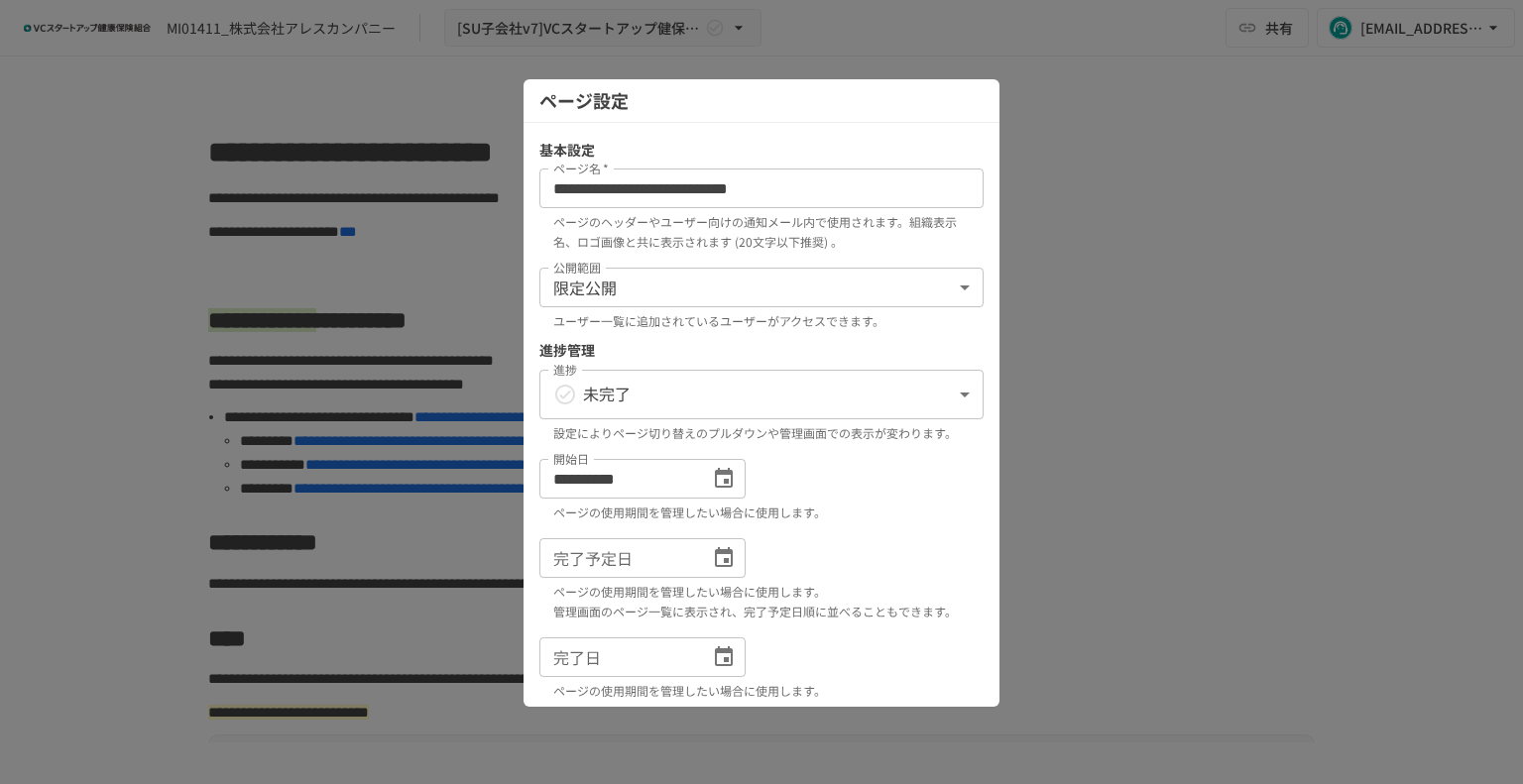 click at bounding box center [762, 392] 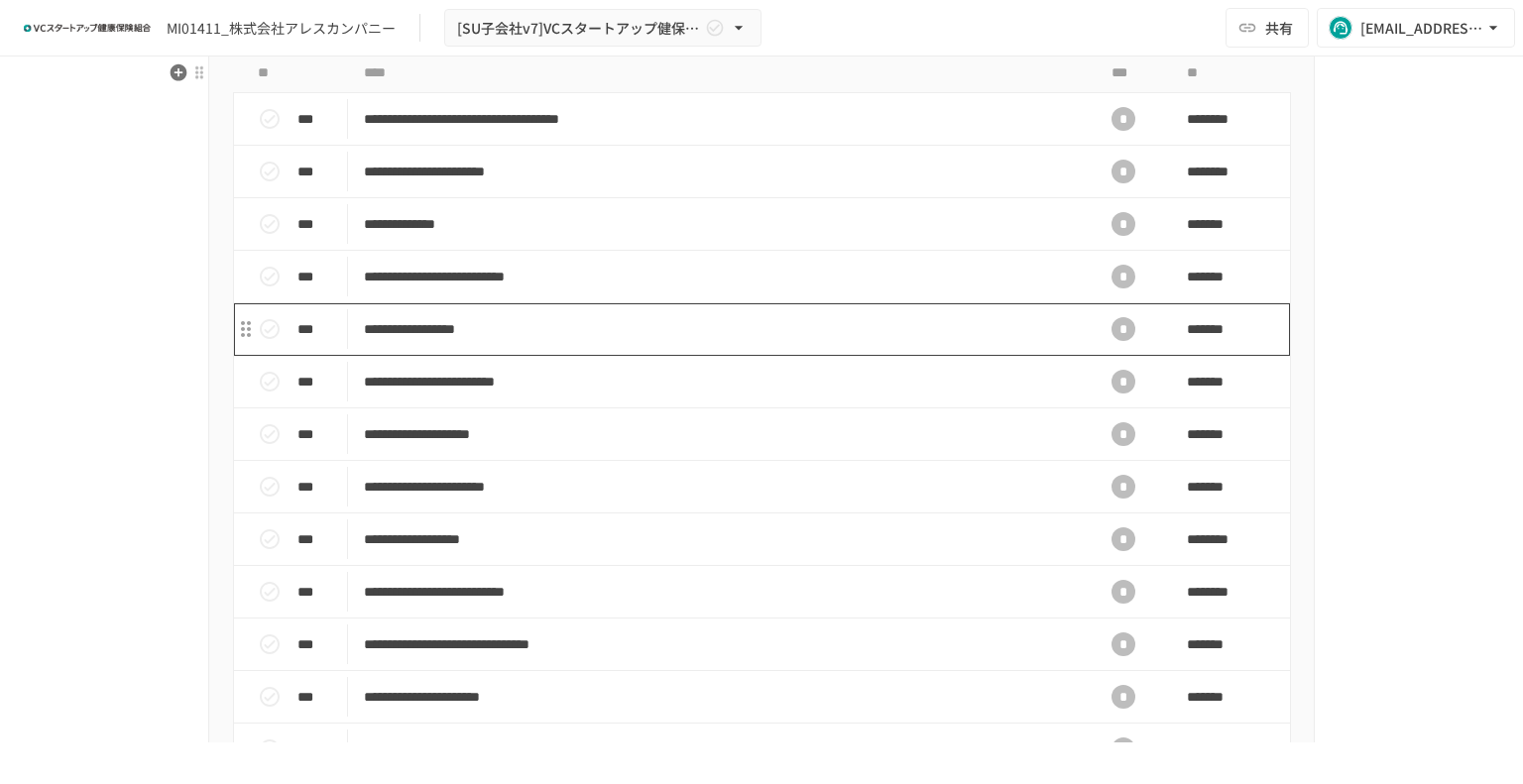 scroll, scrollTop: 0, scrollLeft: 0, axis: both 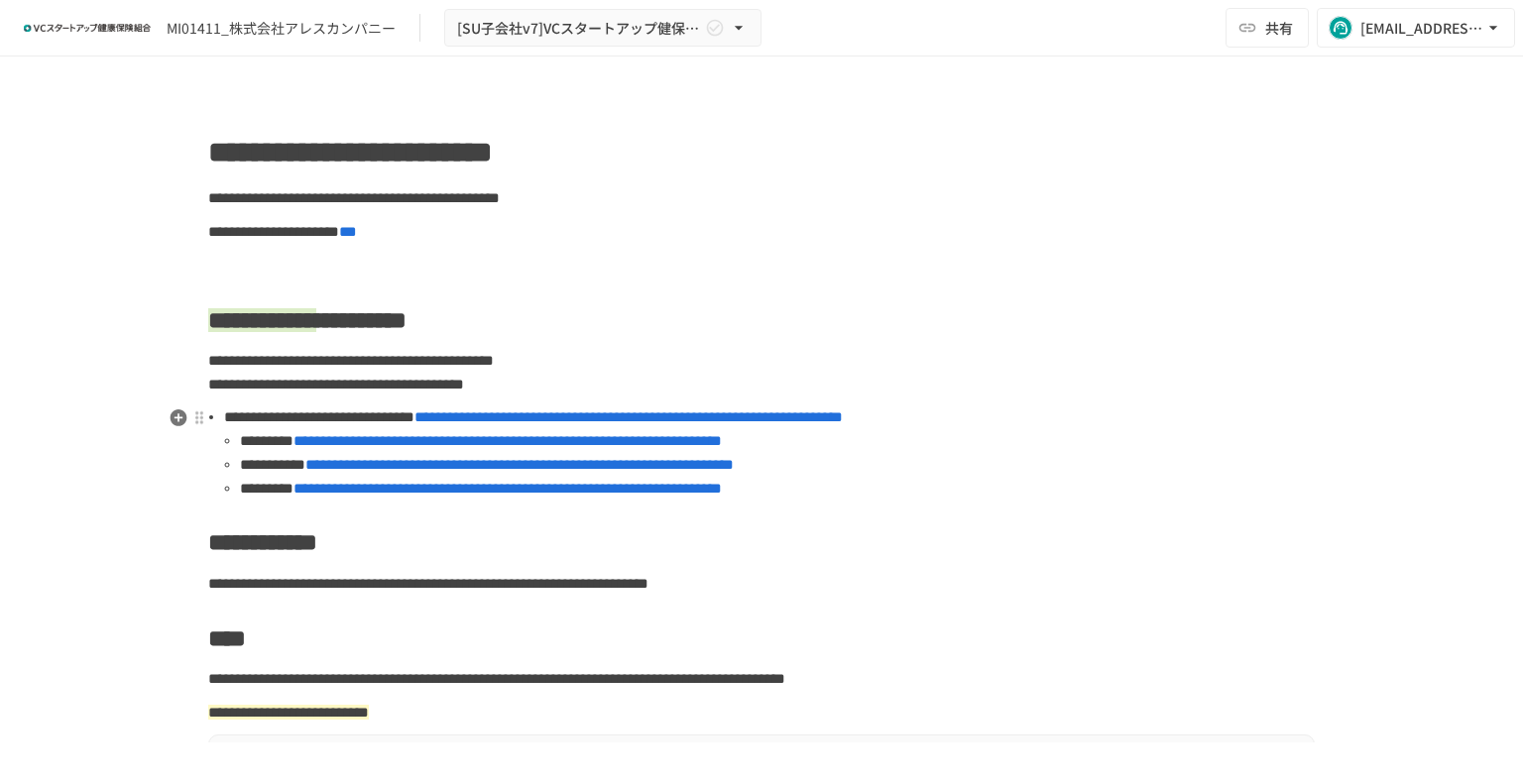 click on "**********" at bounding box center (508, 488) 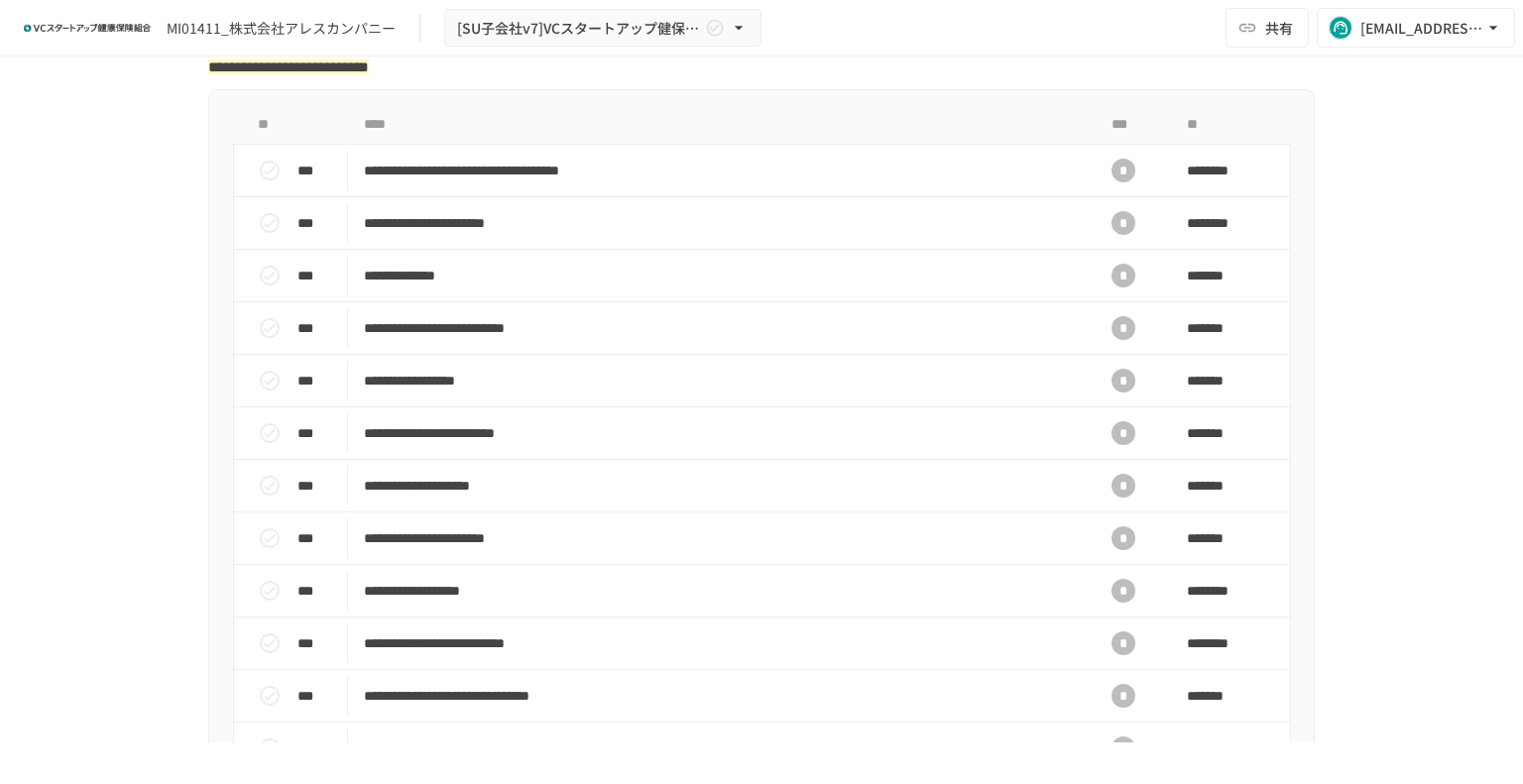 scroll, scrollTop: 646, scrollLeft: 0, axis: vertical 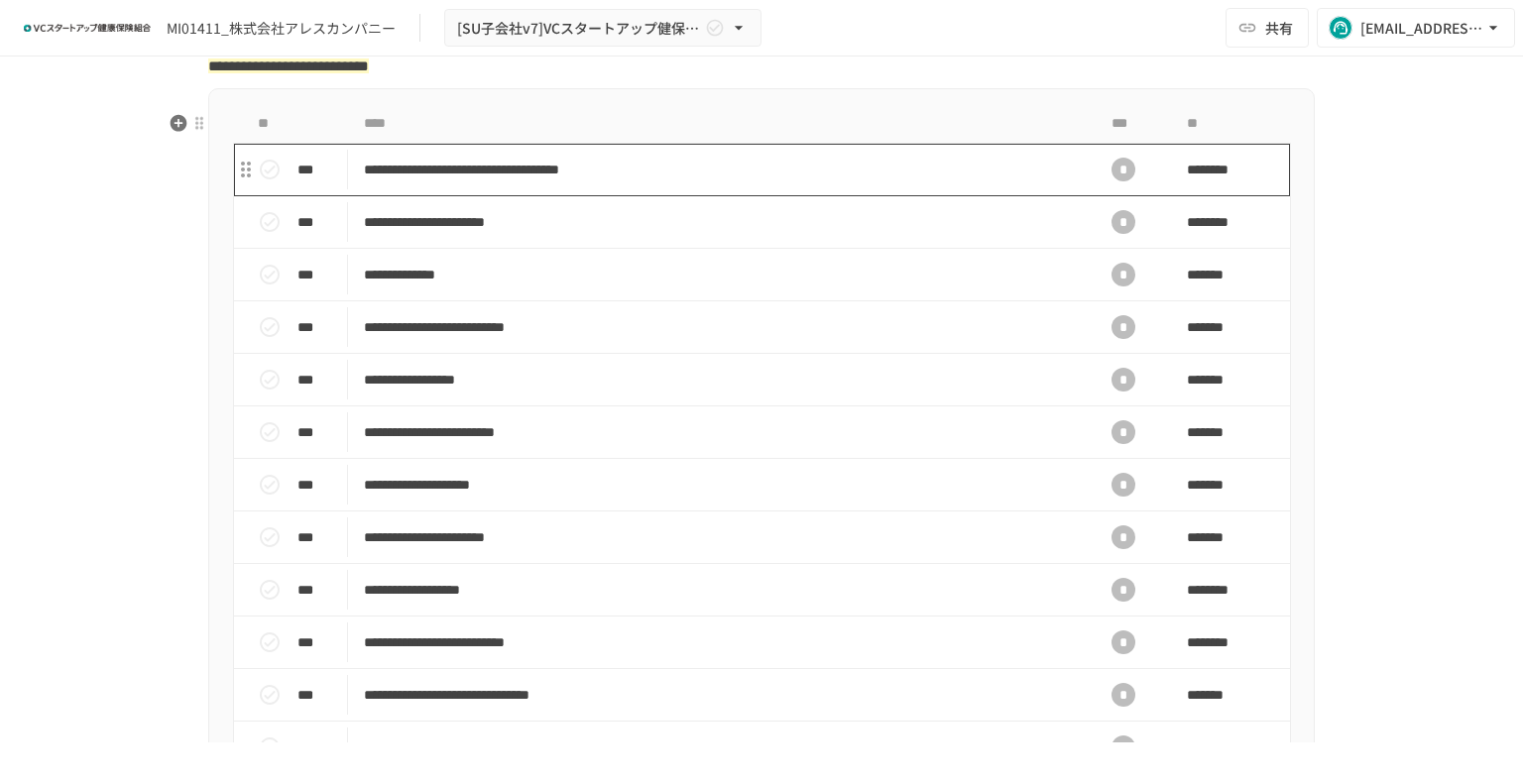 click on "**********" at bounding box center [720, 169] 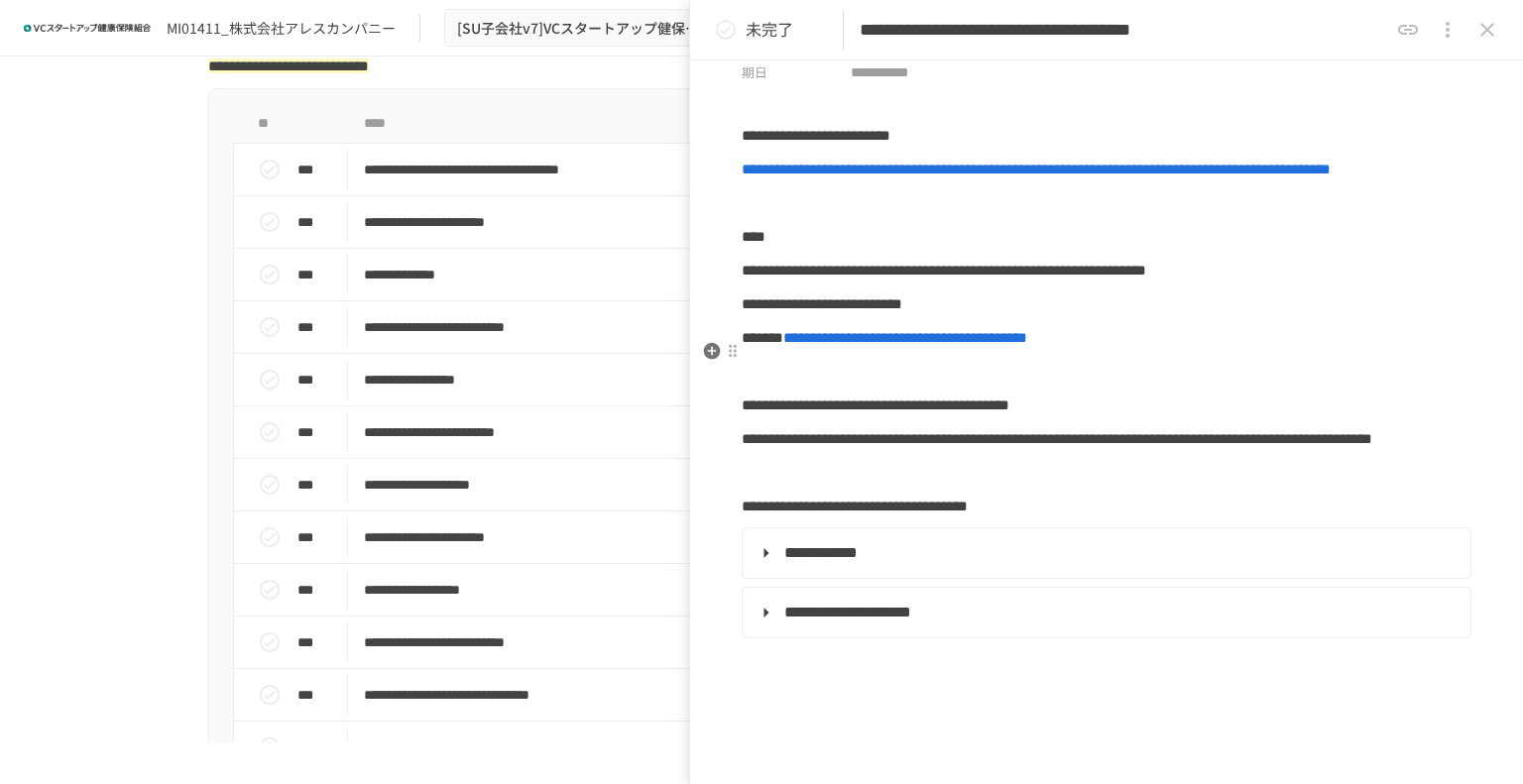 scroll, scrollTop: 0, scrollLeft: 0, axis: both 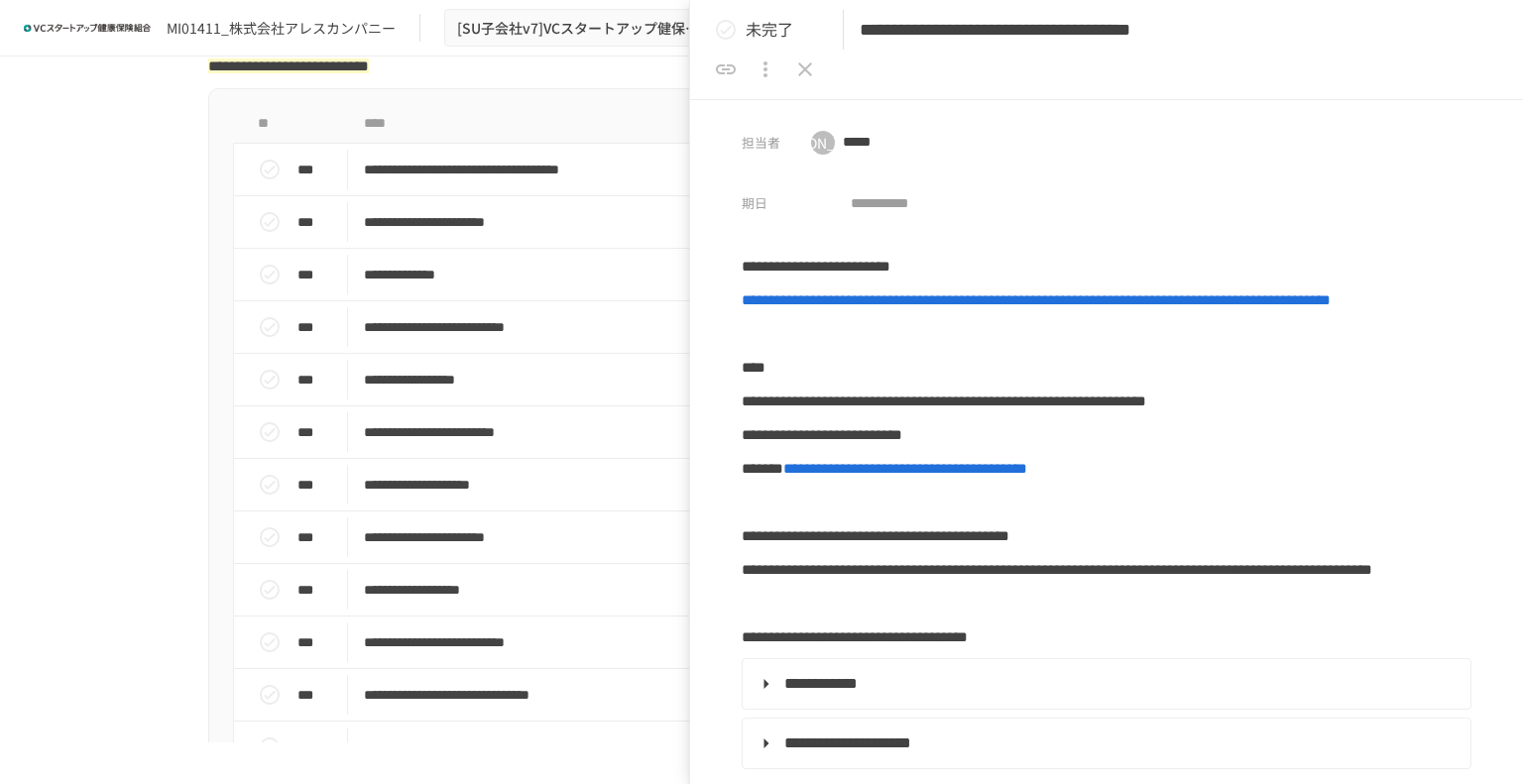 drag, startPoint x: 1330, startPoint y: 29, endPoint x: 1557, endPoint y: 26, distance: 227.01982 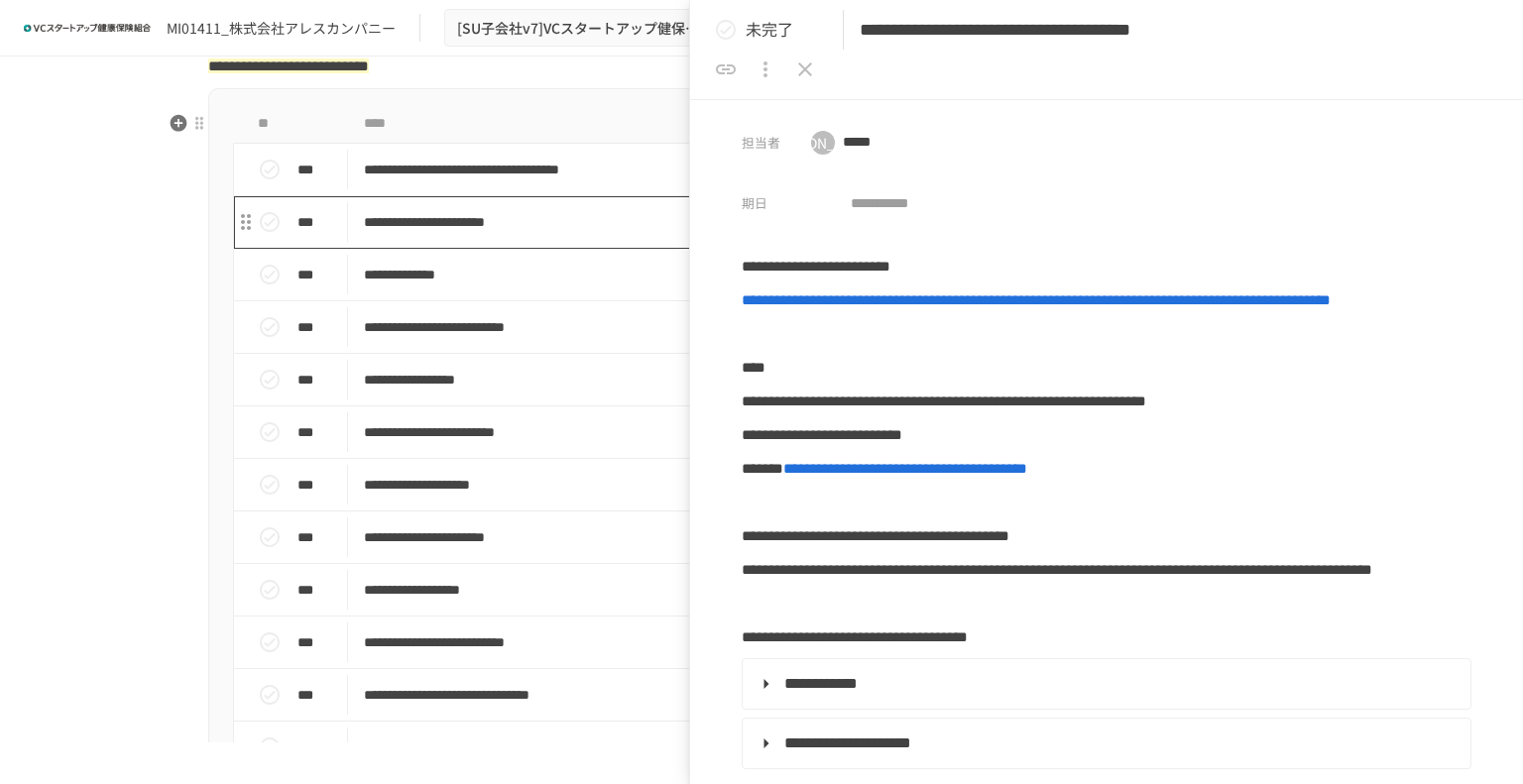 scroll, scrollTop: 0, scrollLeft: 0, axis: both 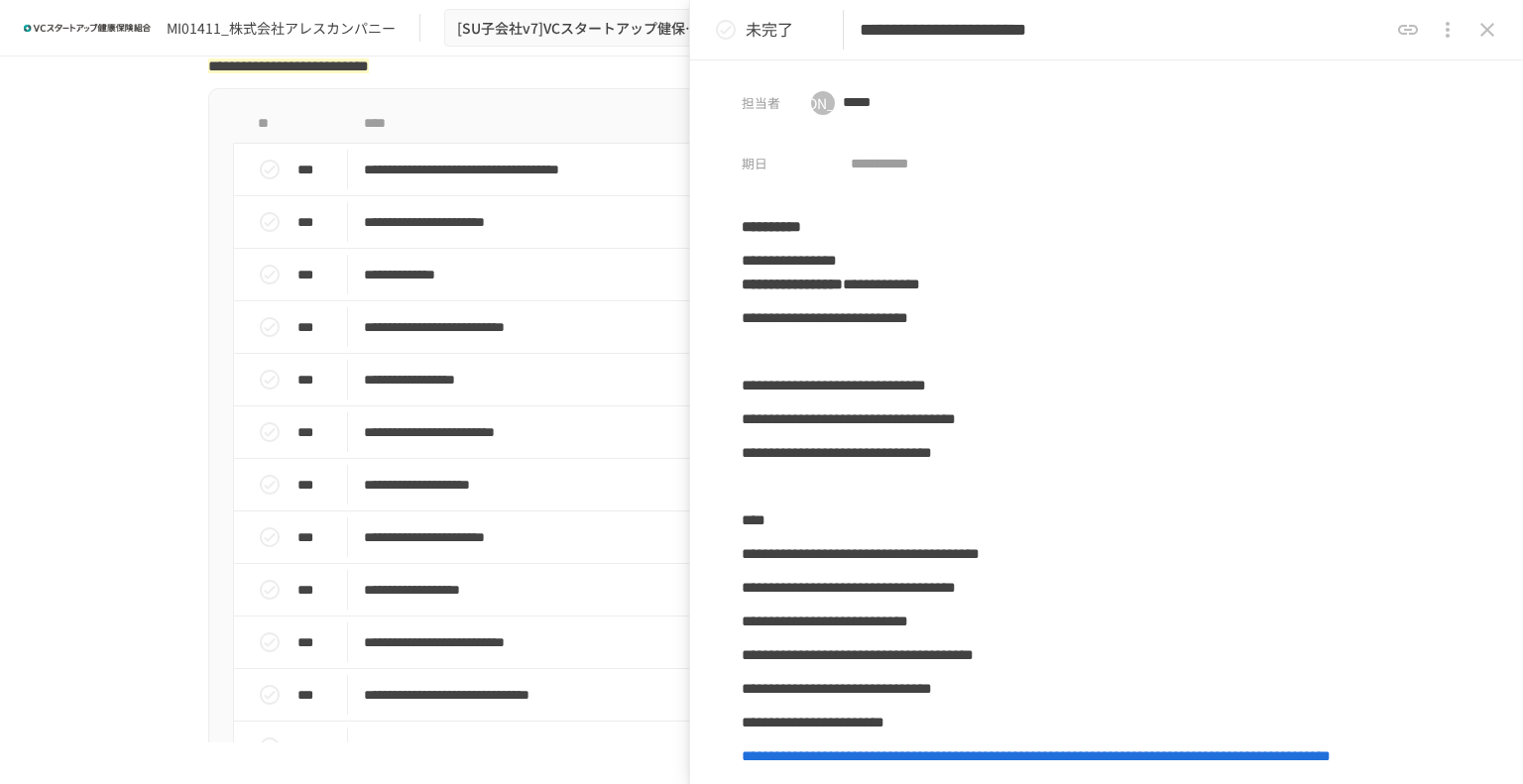 click on "**********" at bounding box center (1123, 30) 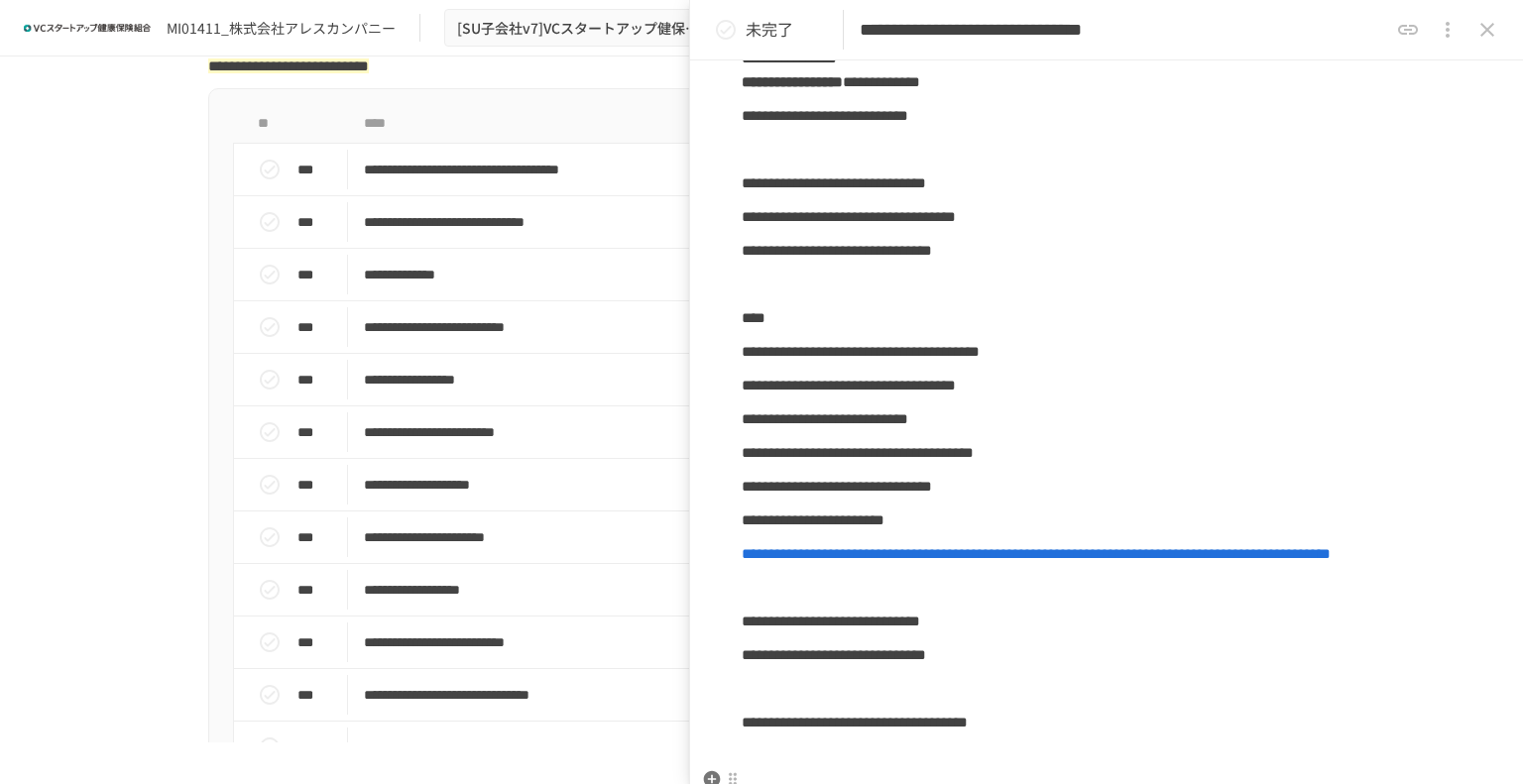 scroll, scrollTop: 0, scrollLeft: 0, axis: both 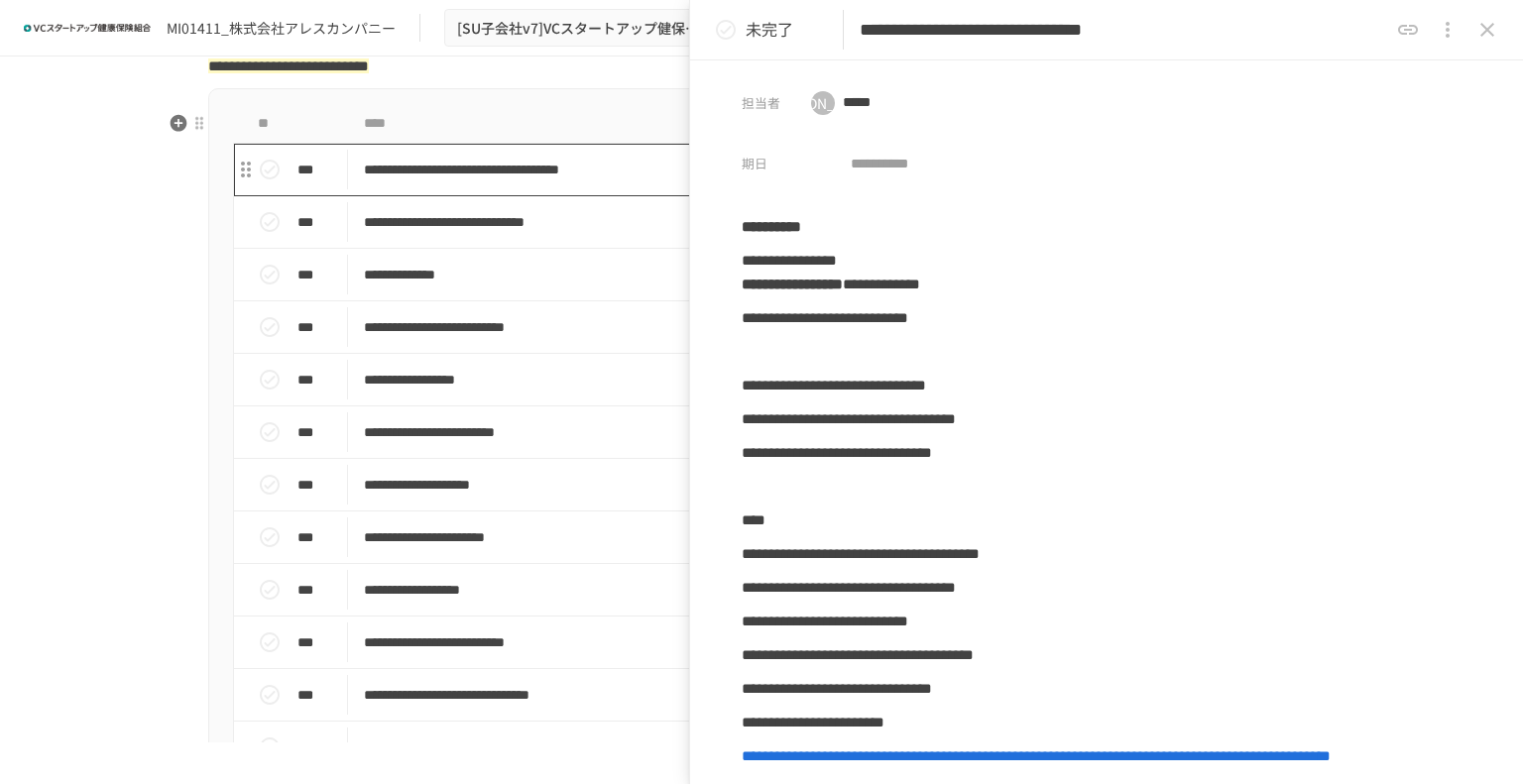 click on "**********" at bounding box center [720, 169] 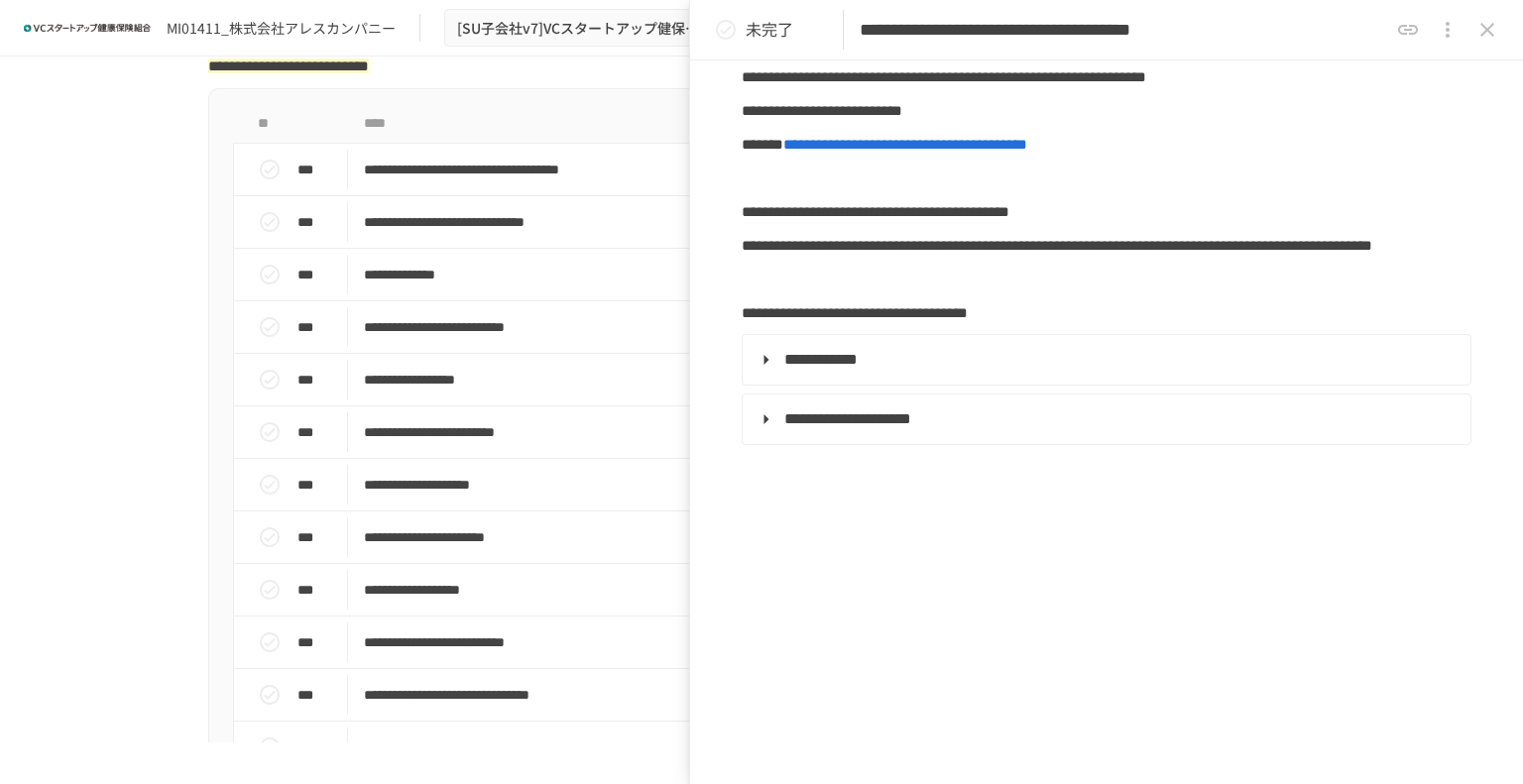 scroll, scrollTop: 378, scrollLeft: 0, axis: vertical 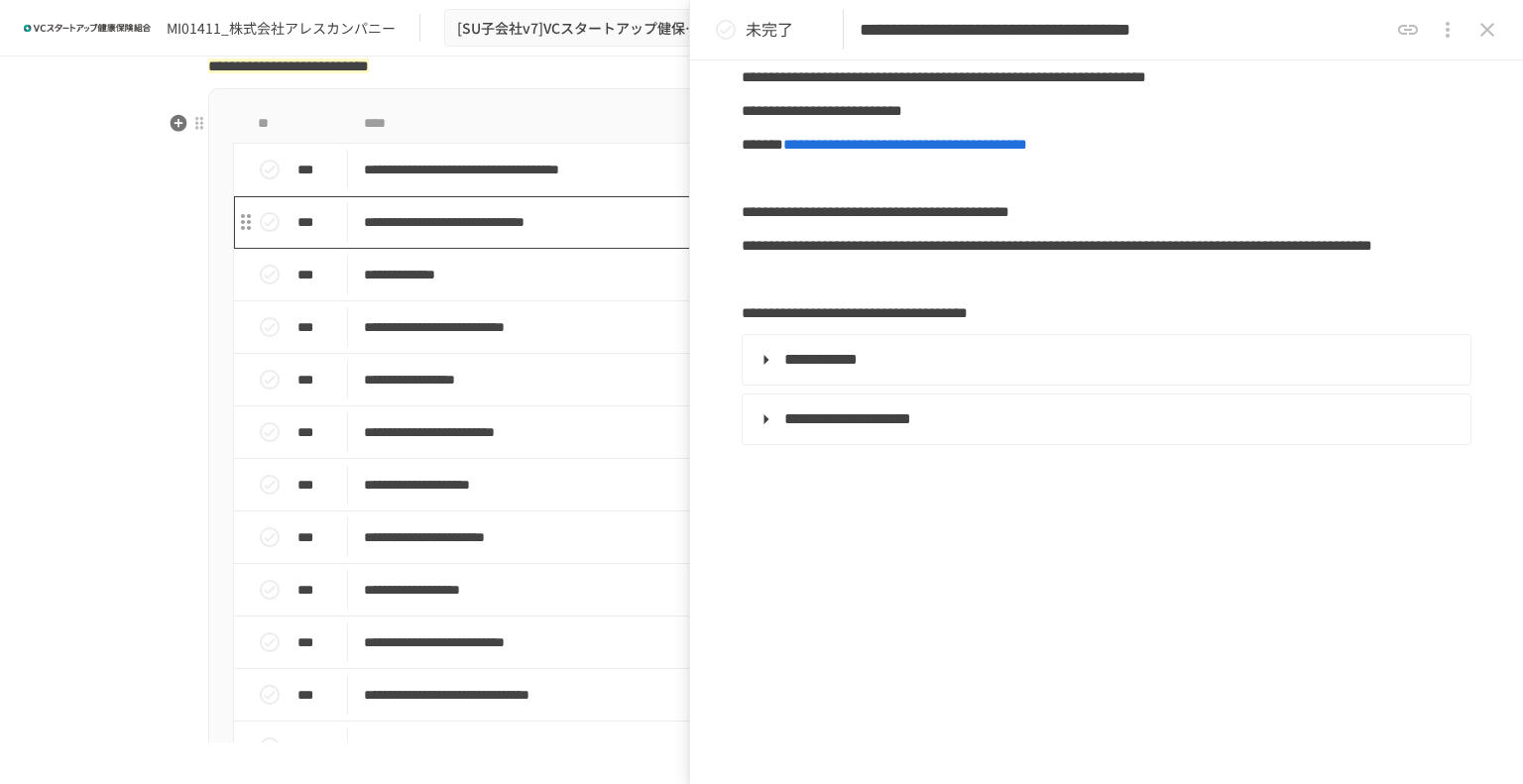 click on "**********" at bounding box center (720, 222) 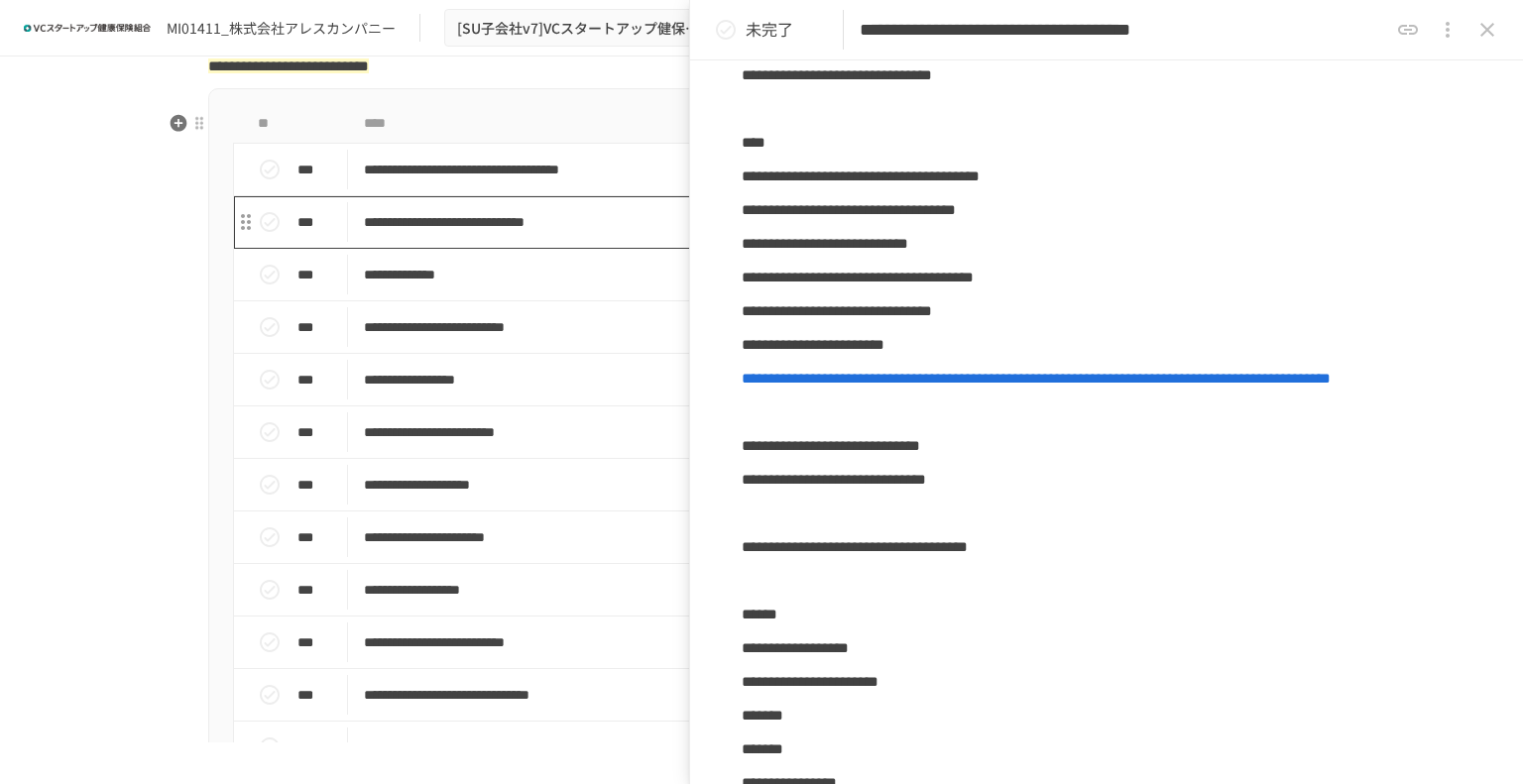 type on "**********" 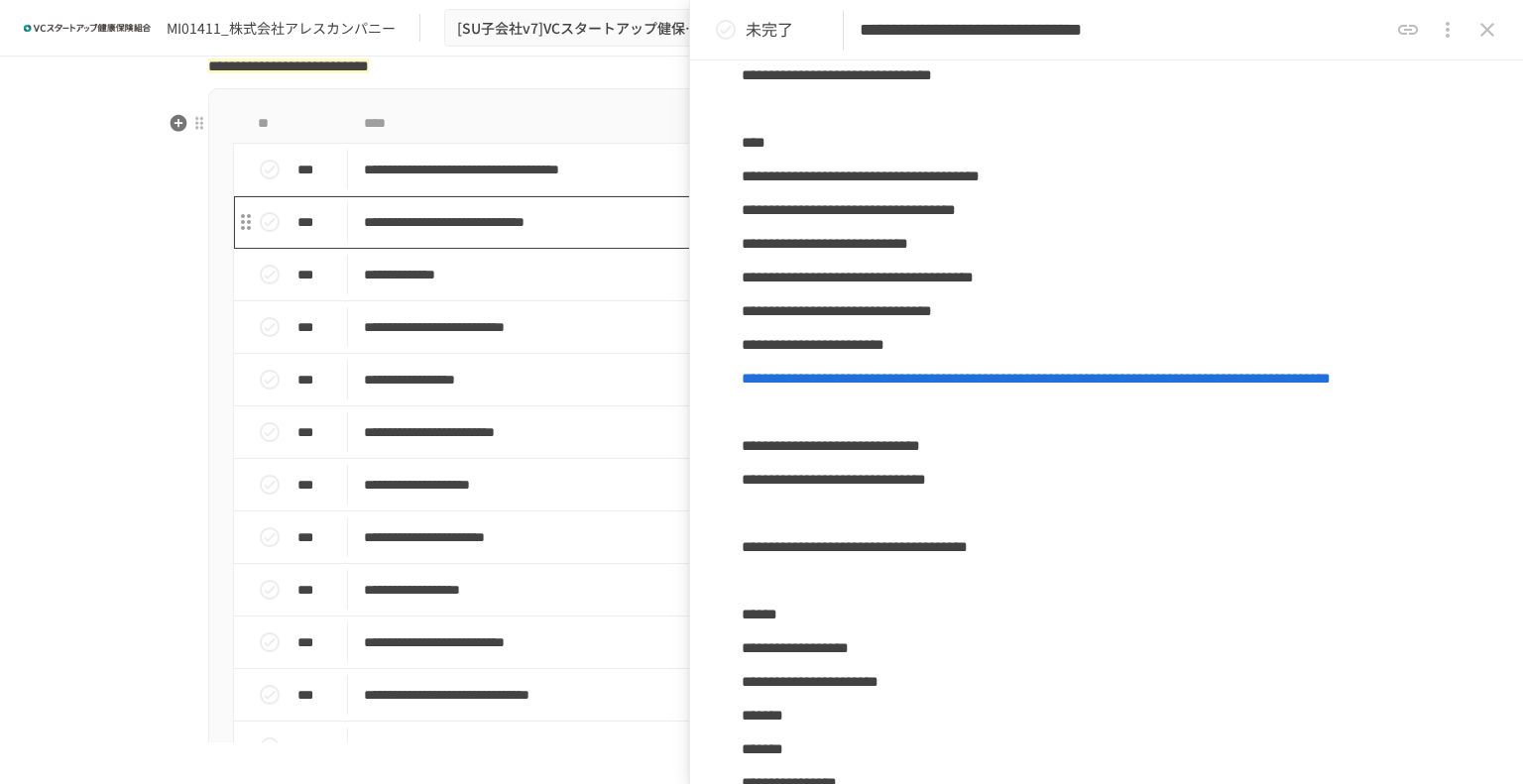 type on "*****" 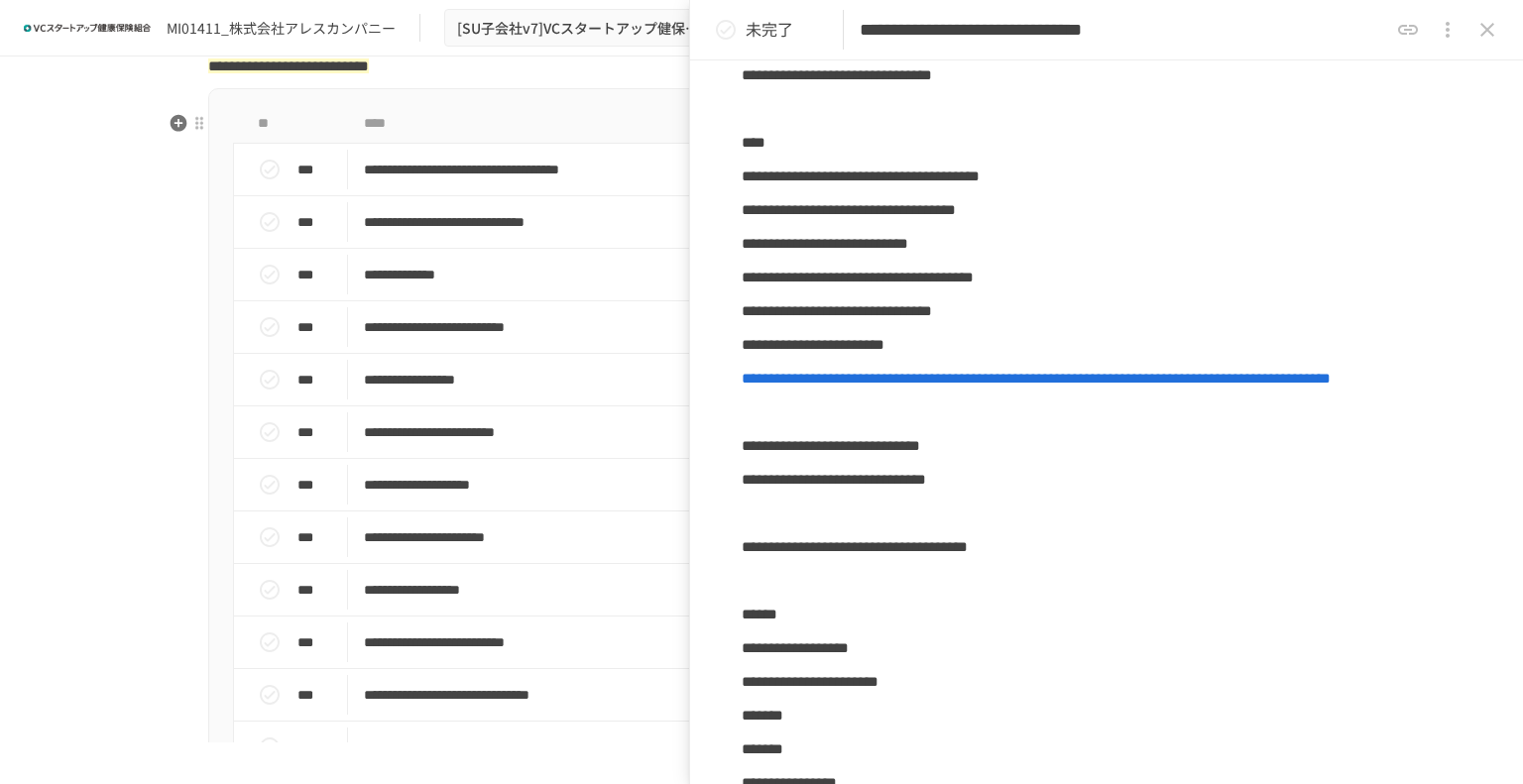 click on "**********" at bounding box center (762, 497) 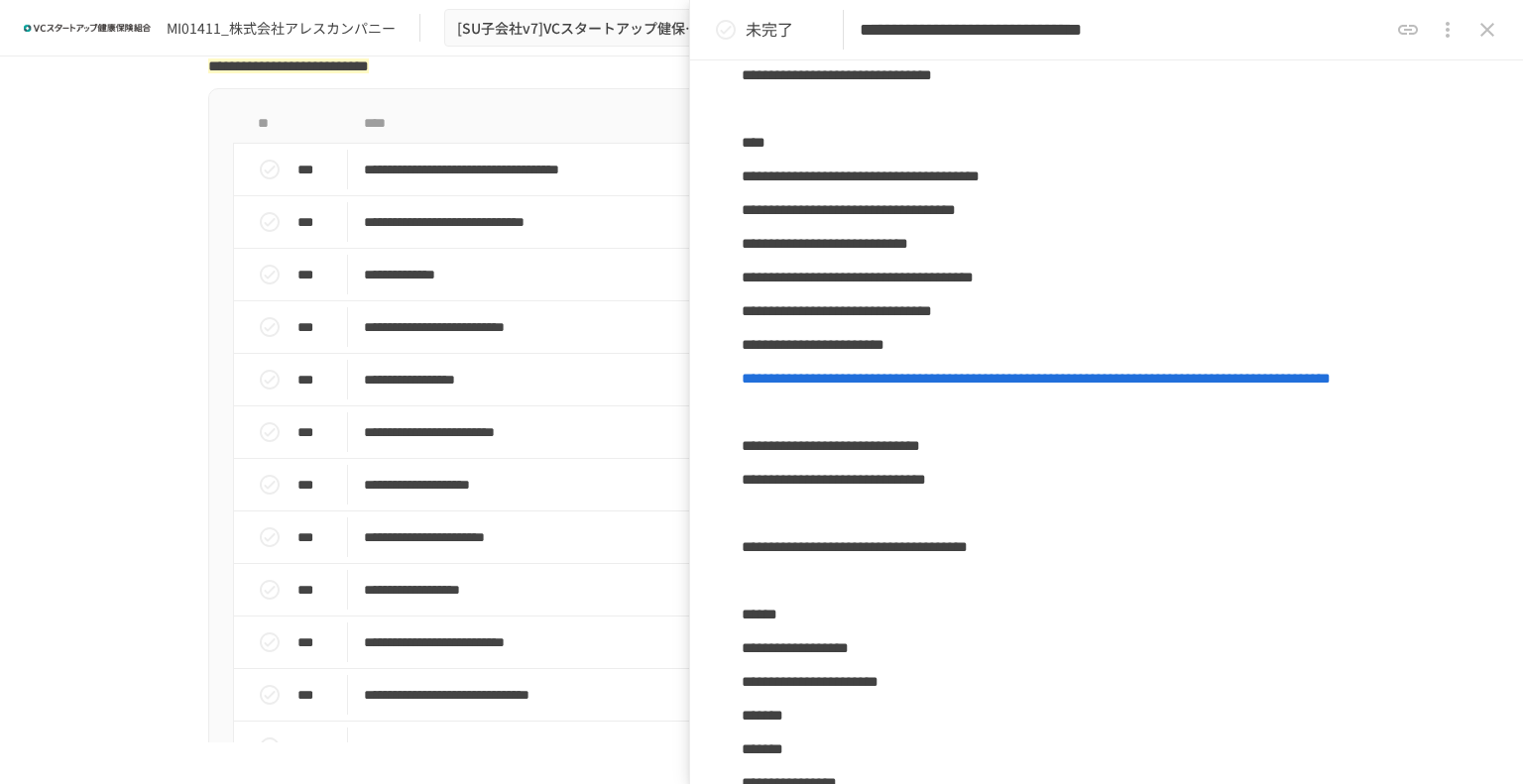 click 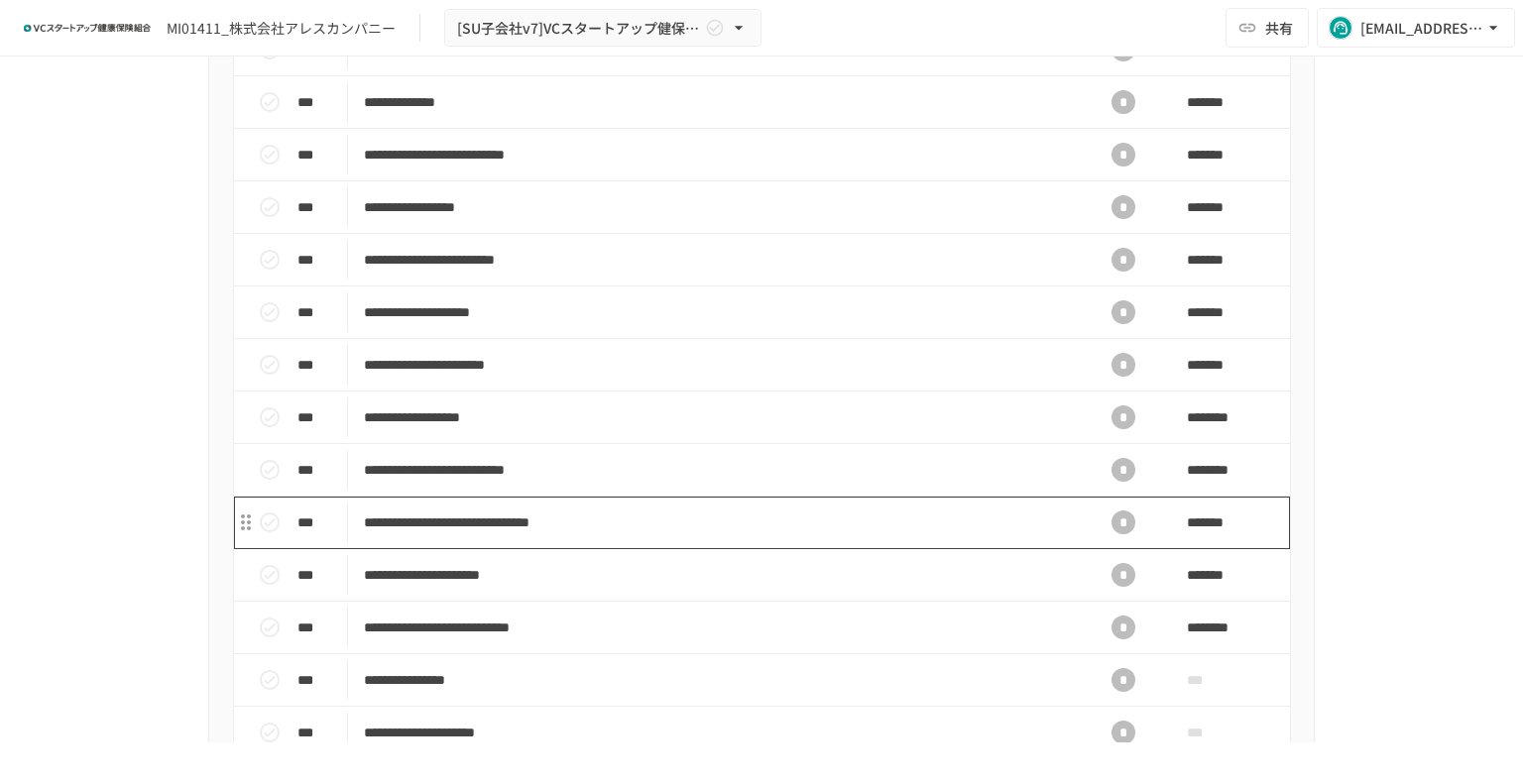 scroll, scrollTop: 820, scrollLeft: 0, axis: vertical 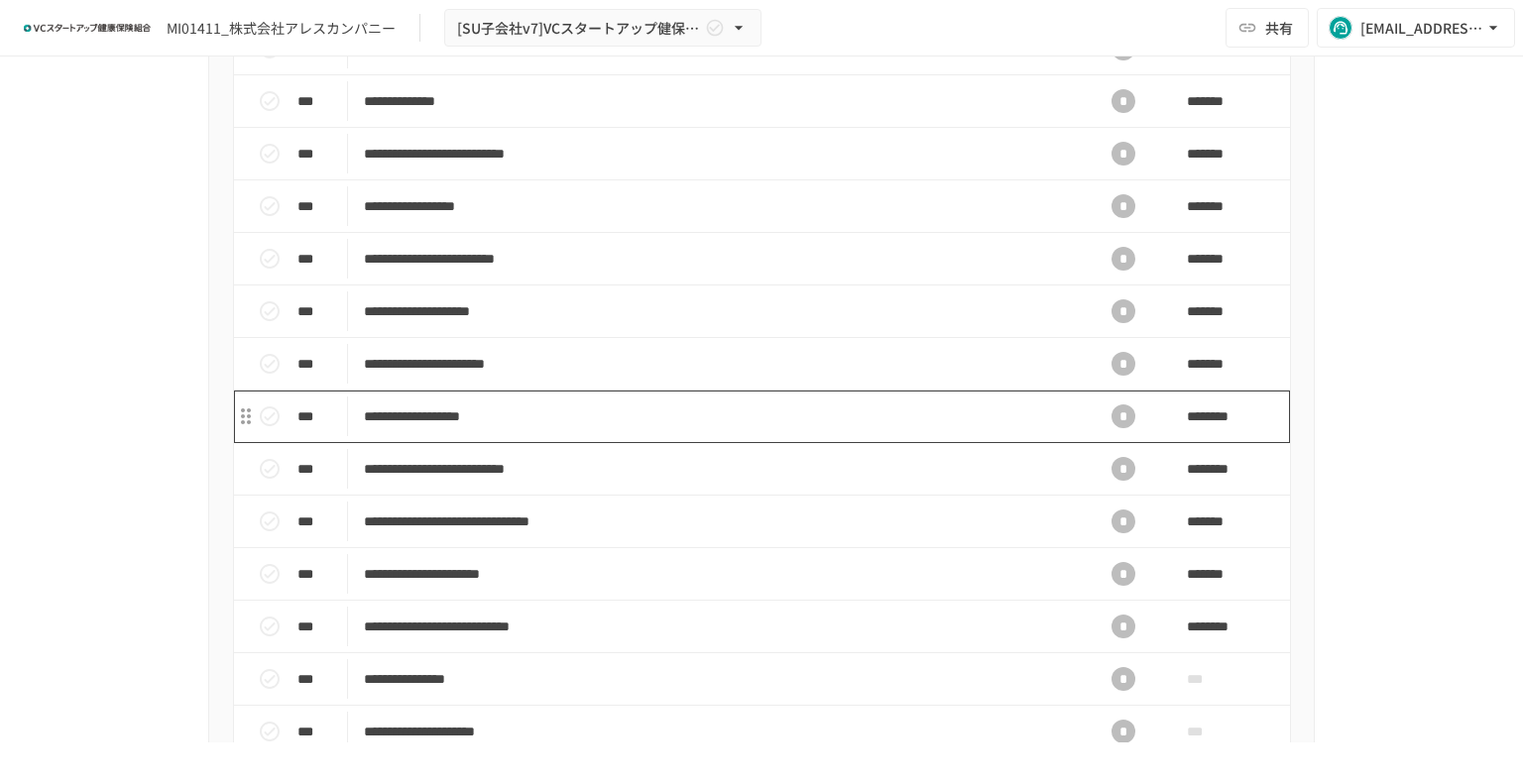 click on "**********" at bounding box center [720, 416] 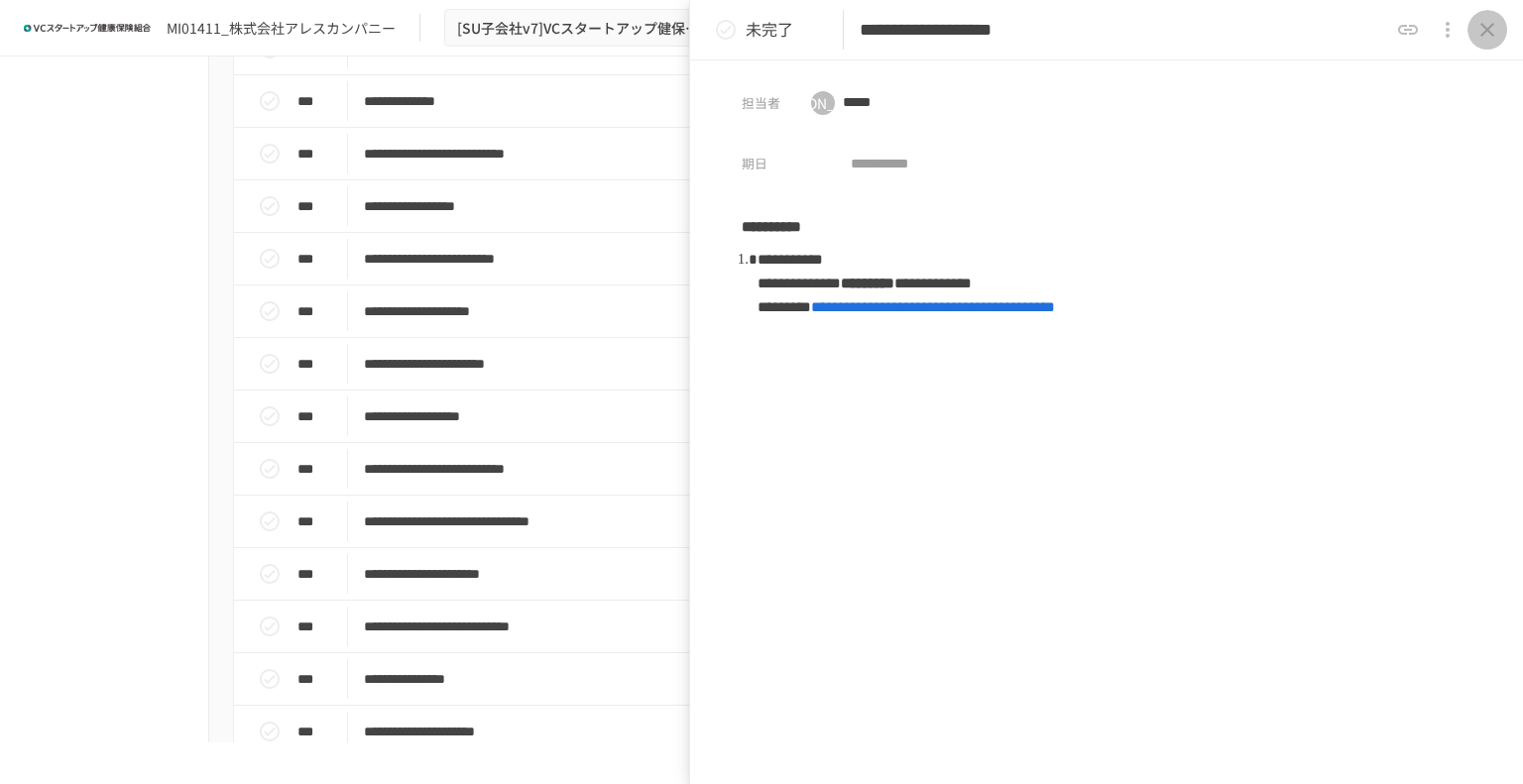 click 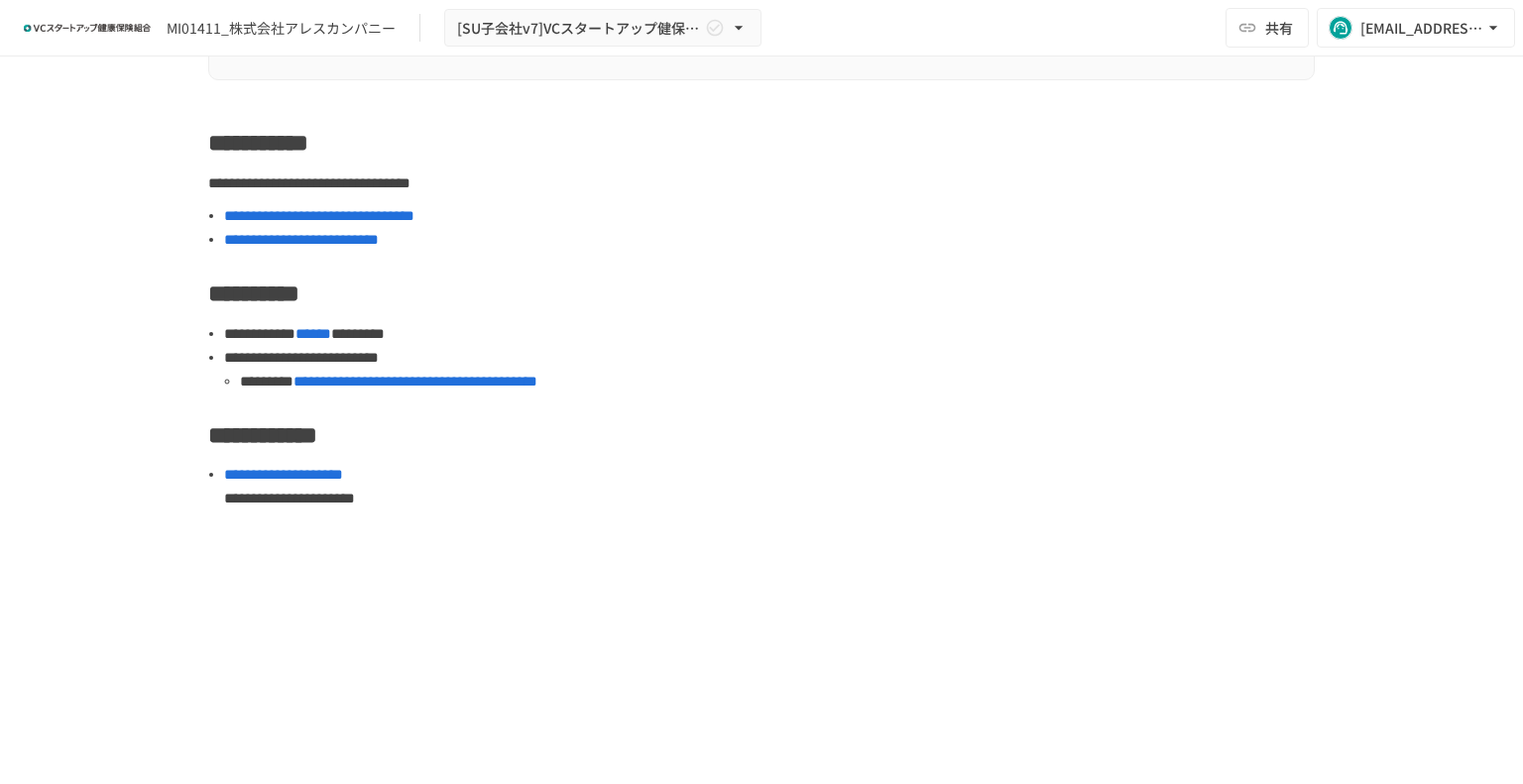 scroll, scrollTop: 1616, scrollLeft: 0, axis: vertical 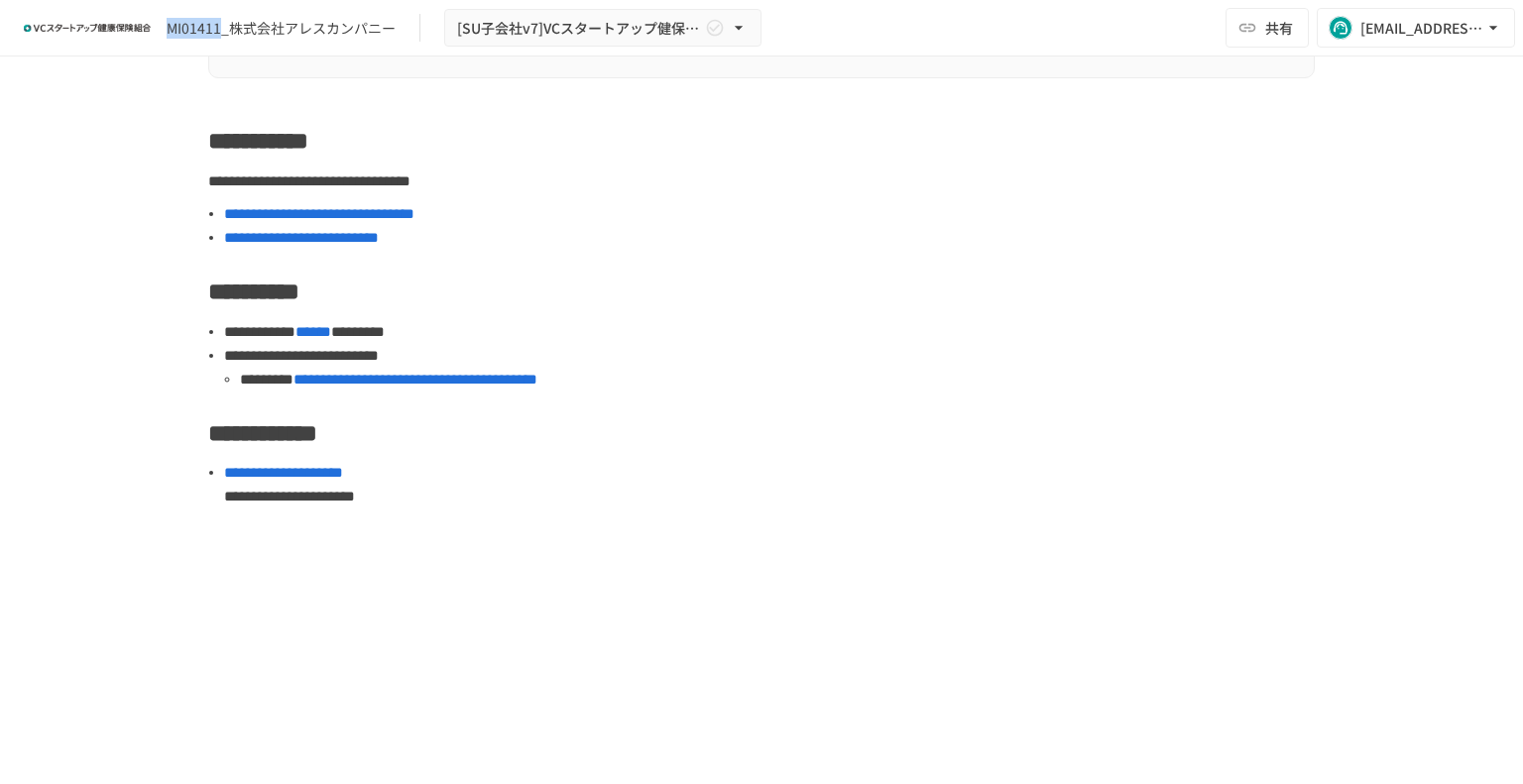 drag, startPoint x: 218, startPoint y: 26, endPoint x: 168, endPoint y: 24, distance: 50.04 